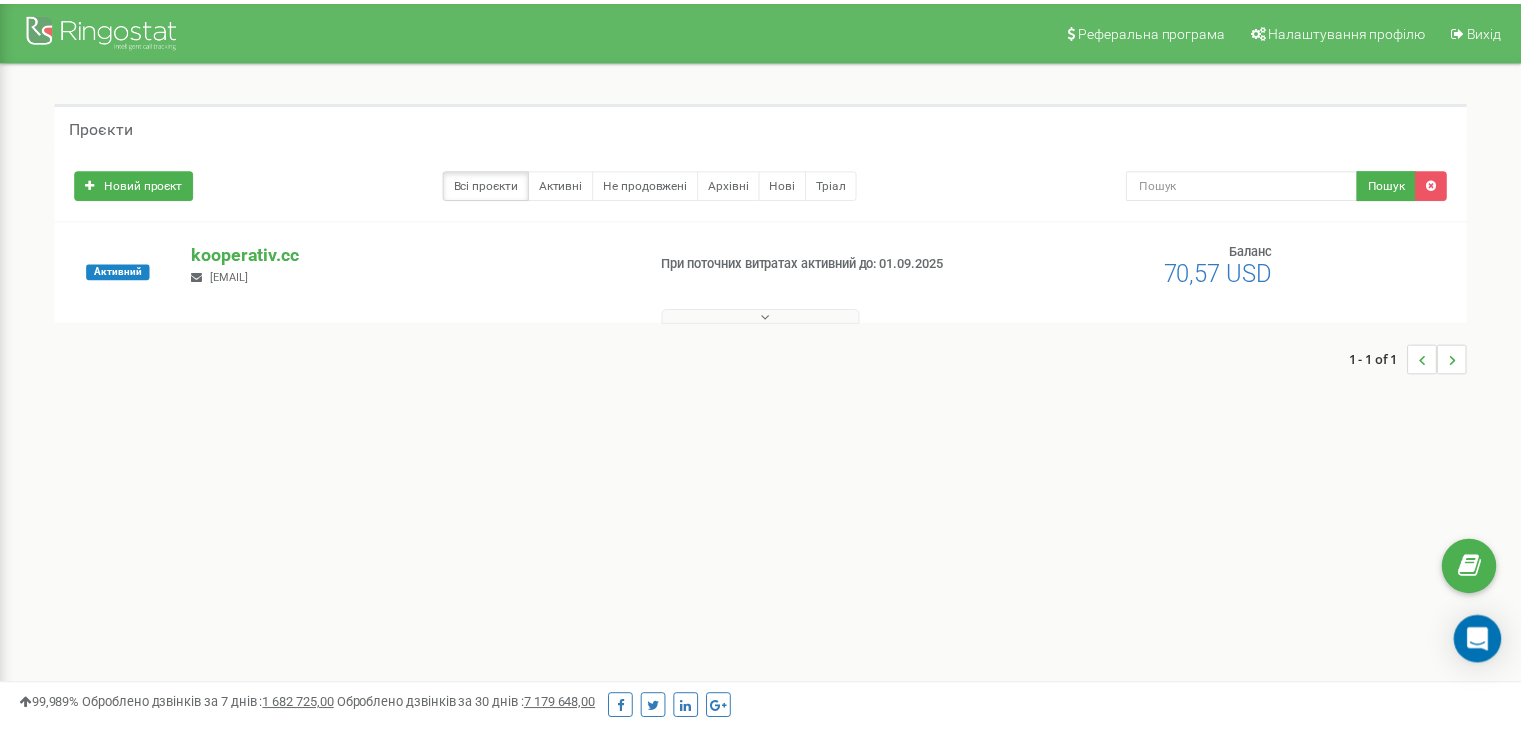 scroll, scrollTop: 0, scrollLeft: 0, axis: both 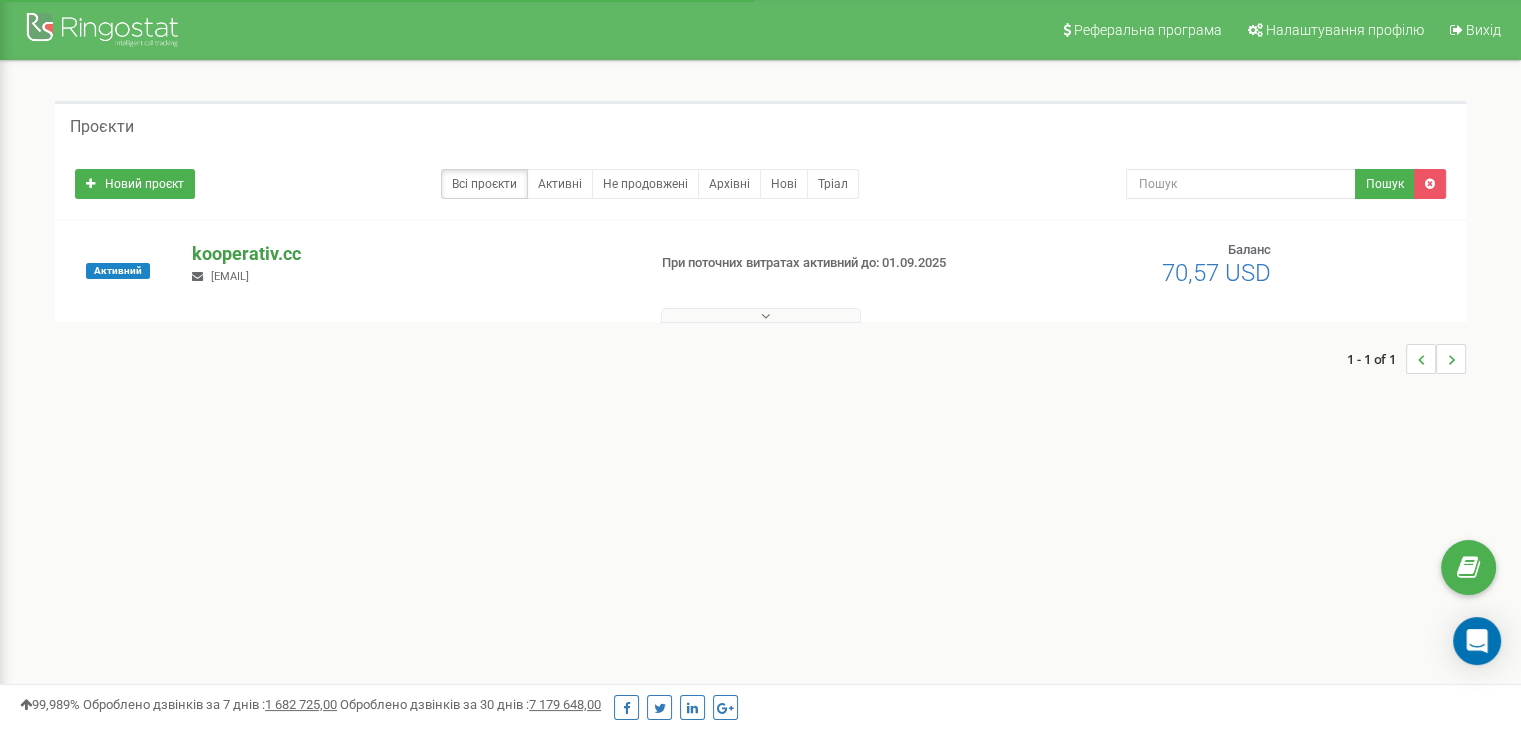 click on "kooperativ.cc" at bounding box center [410, 254] 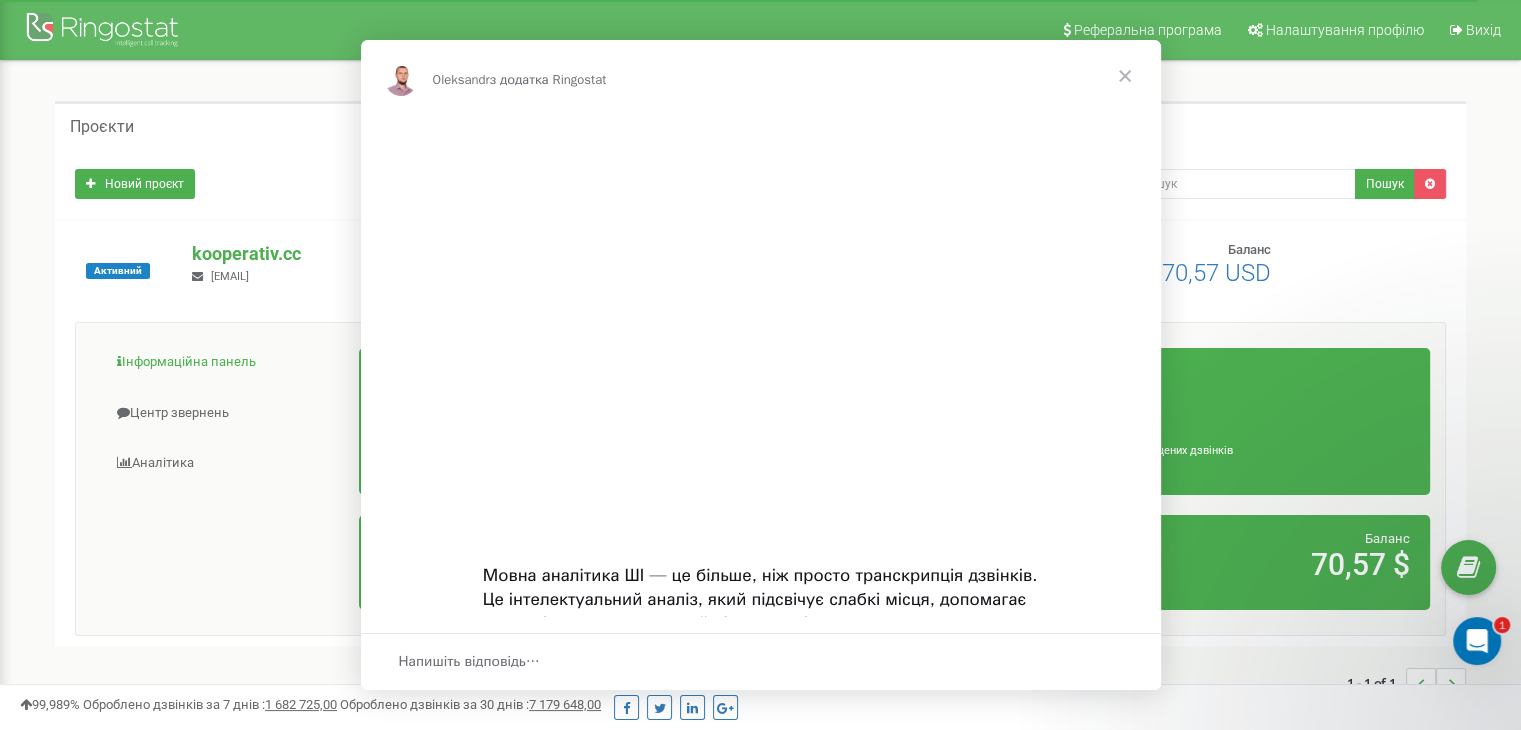 scroll, scrollTop: 0, scrollLeft: 0, axis: both 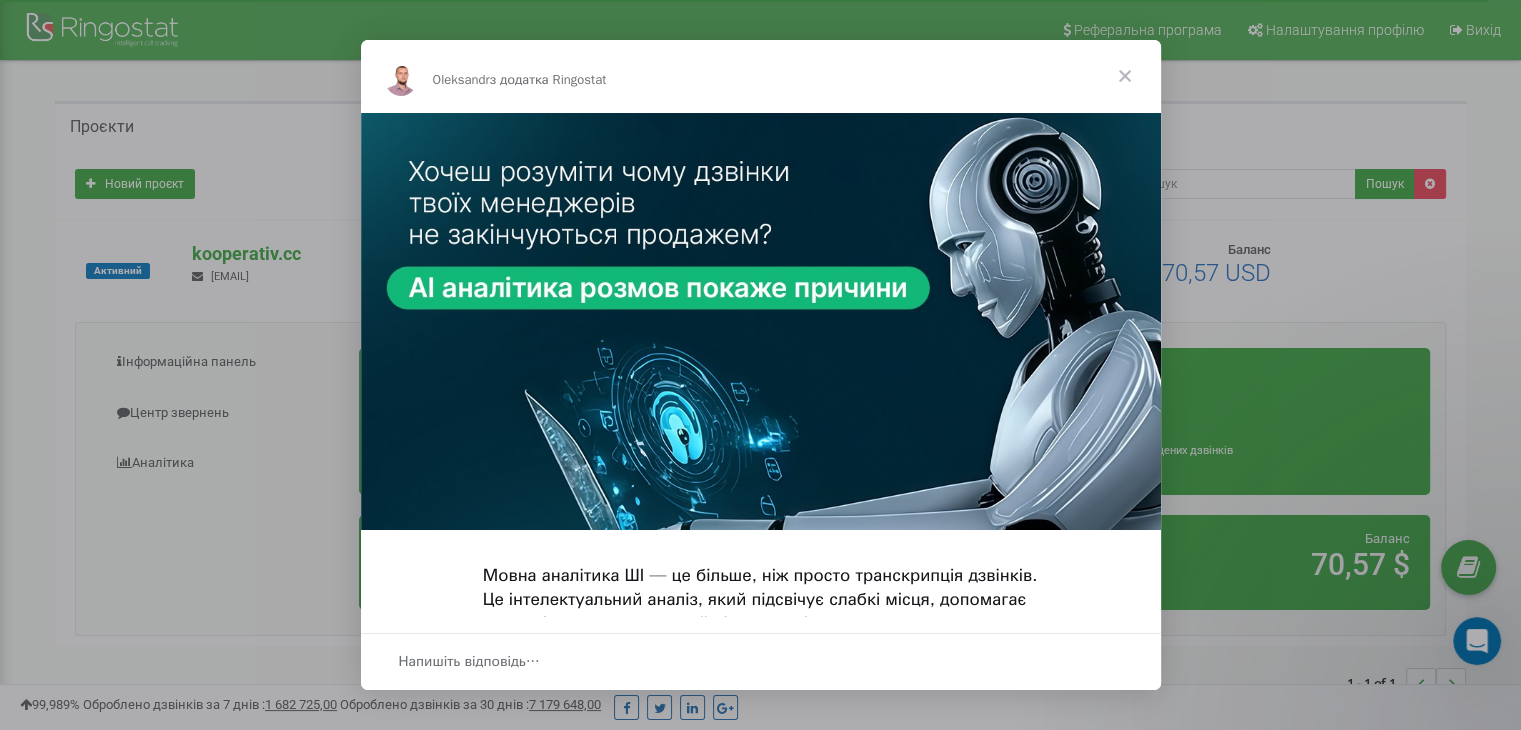 click at bounding box center [760, 365] 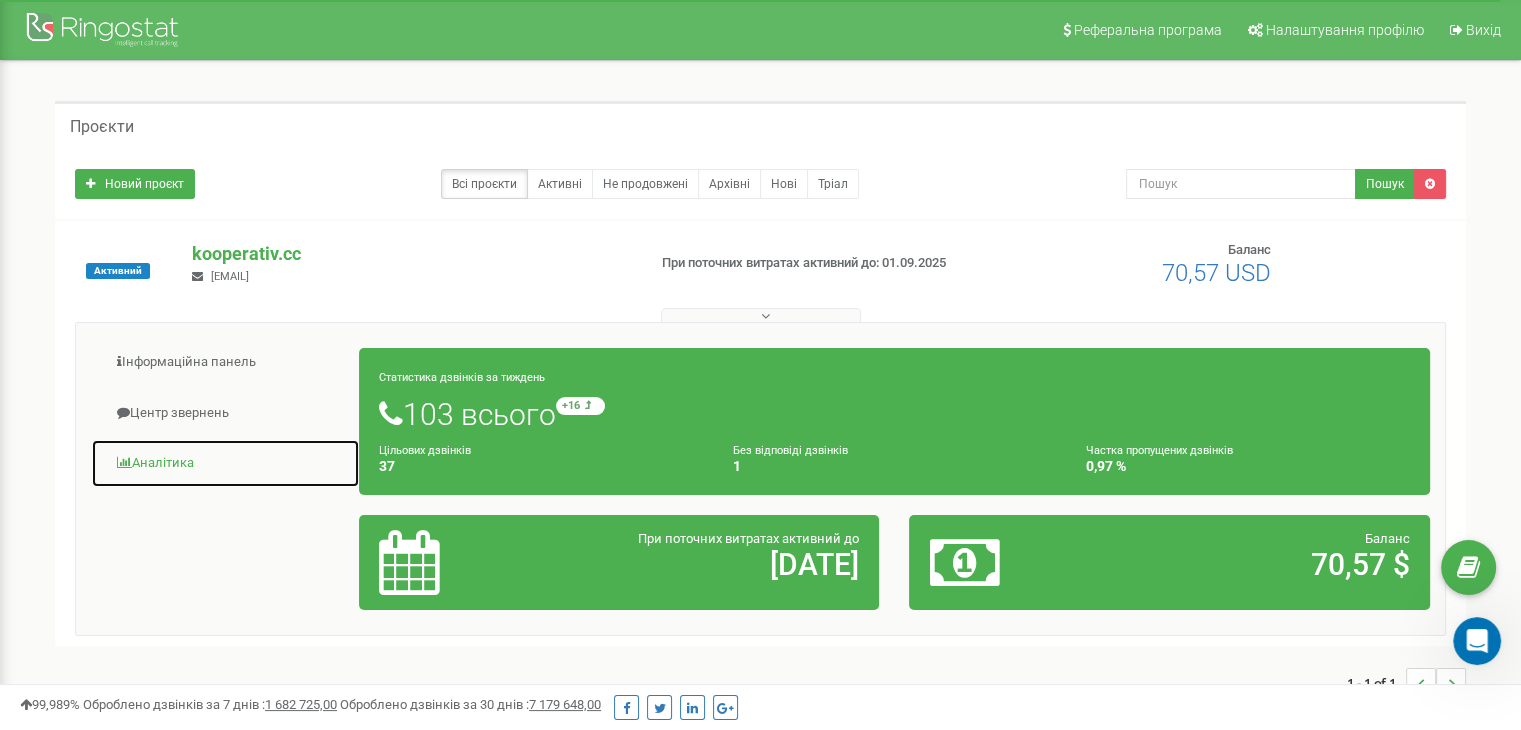 click on "Аналiтика" at bounding box center [225, 463] 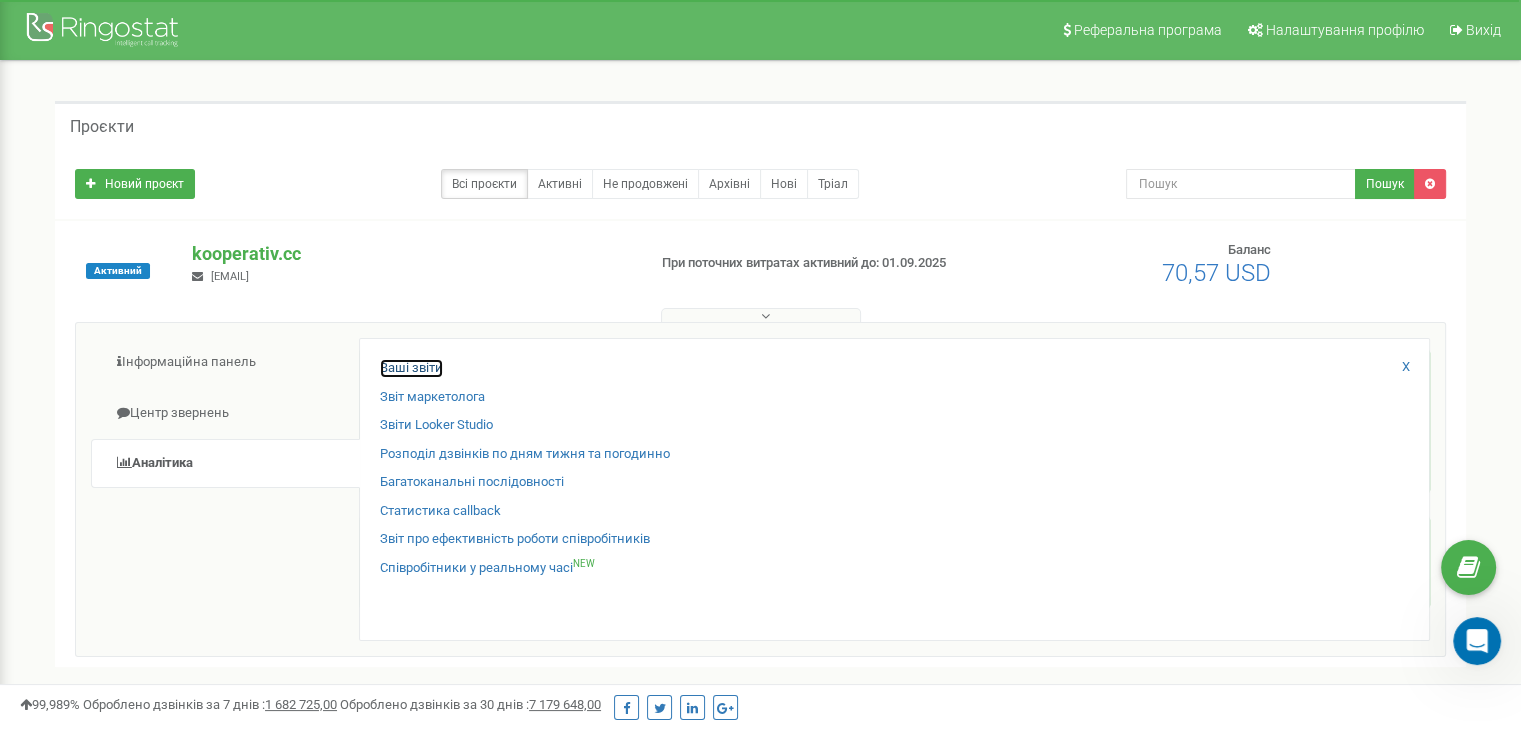 click on "Ваші звіти" at bounding box center [411, 368] 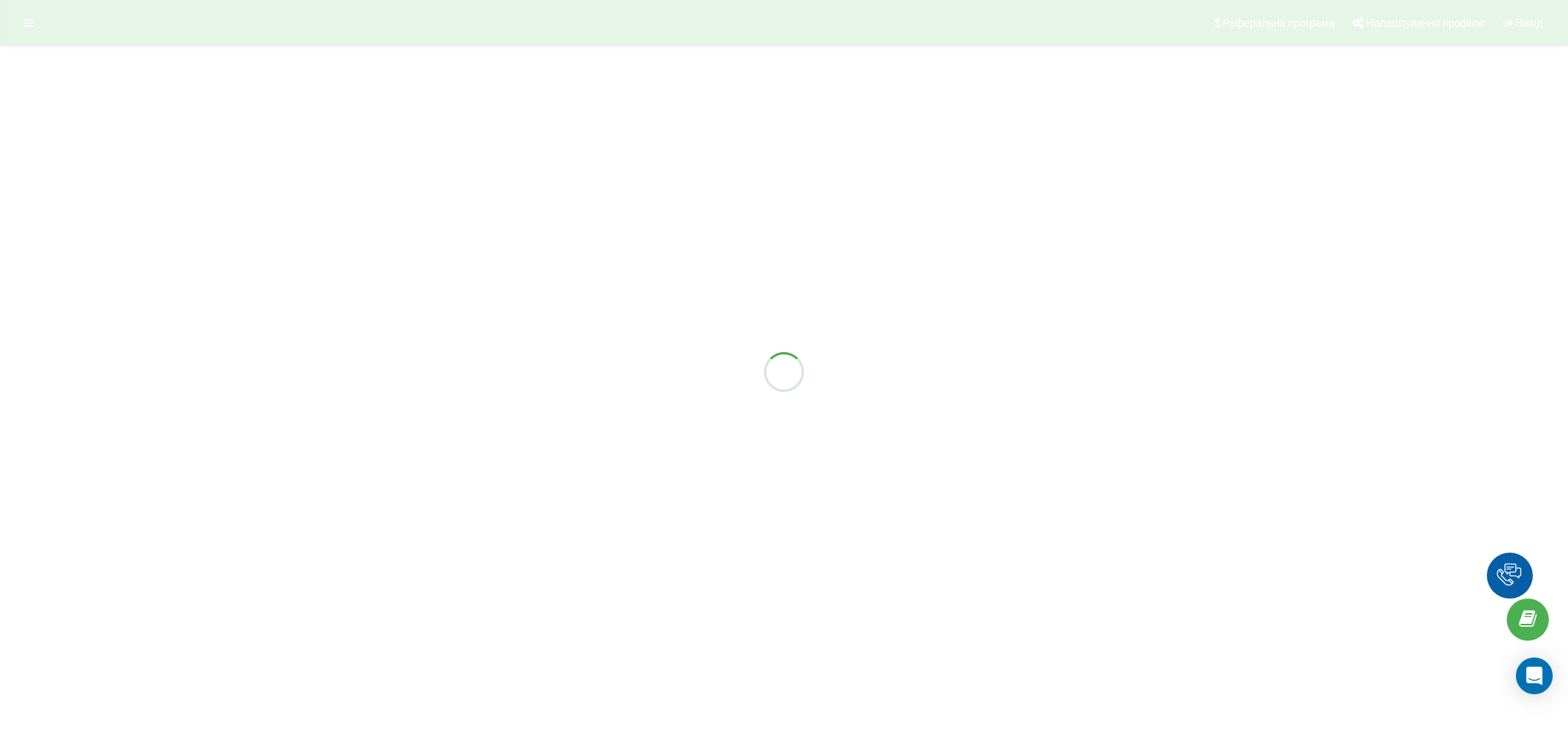 scroll, scrollTop: 0, scrollLeft: 0, axis: both 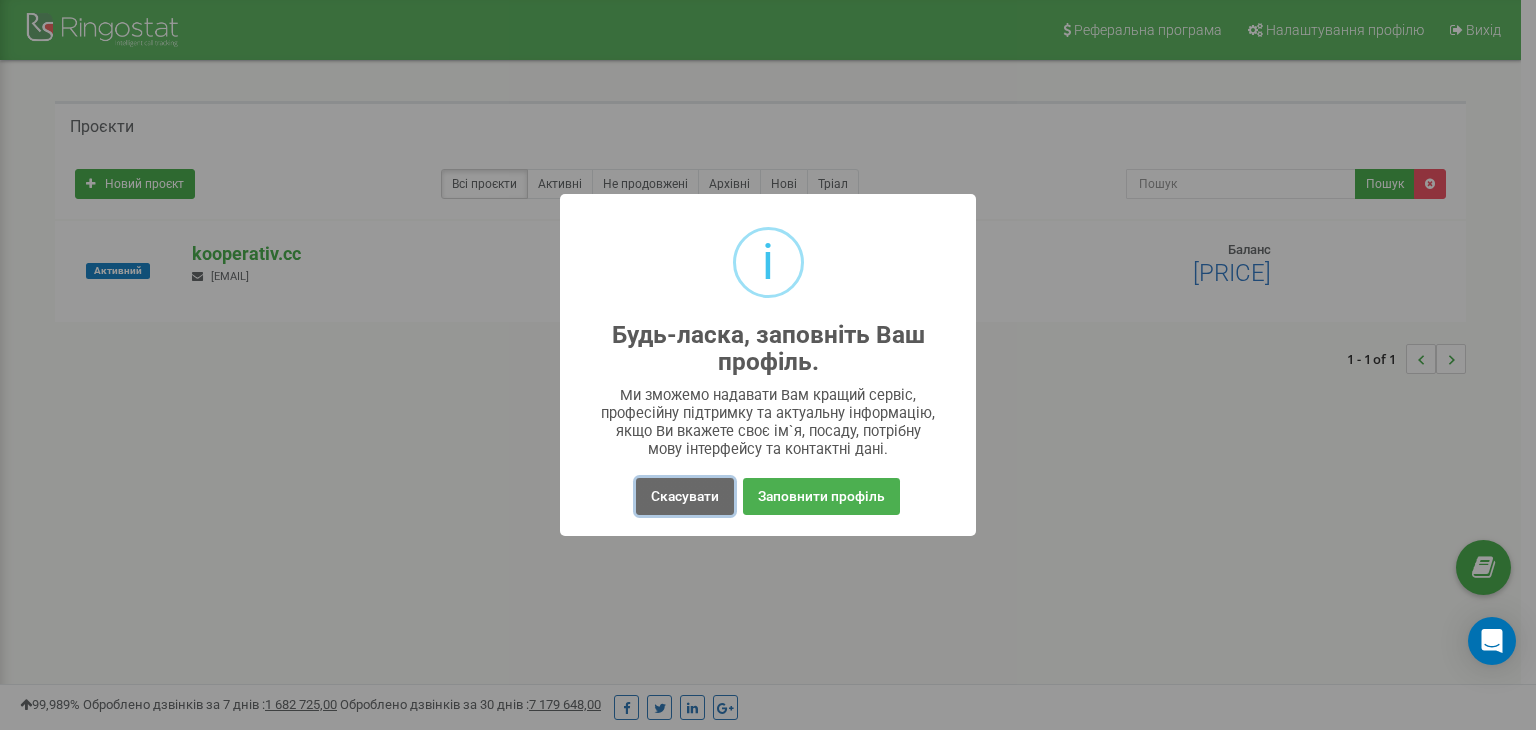 click on "Скасувати" at bounding box center [685, 496] 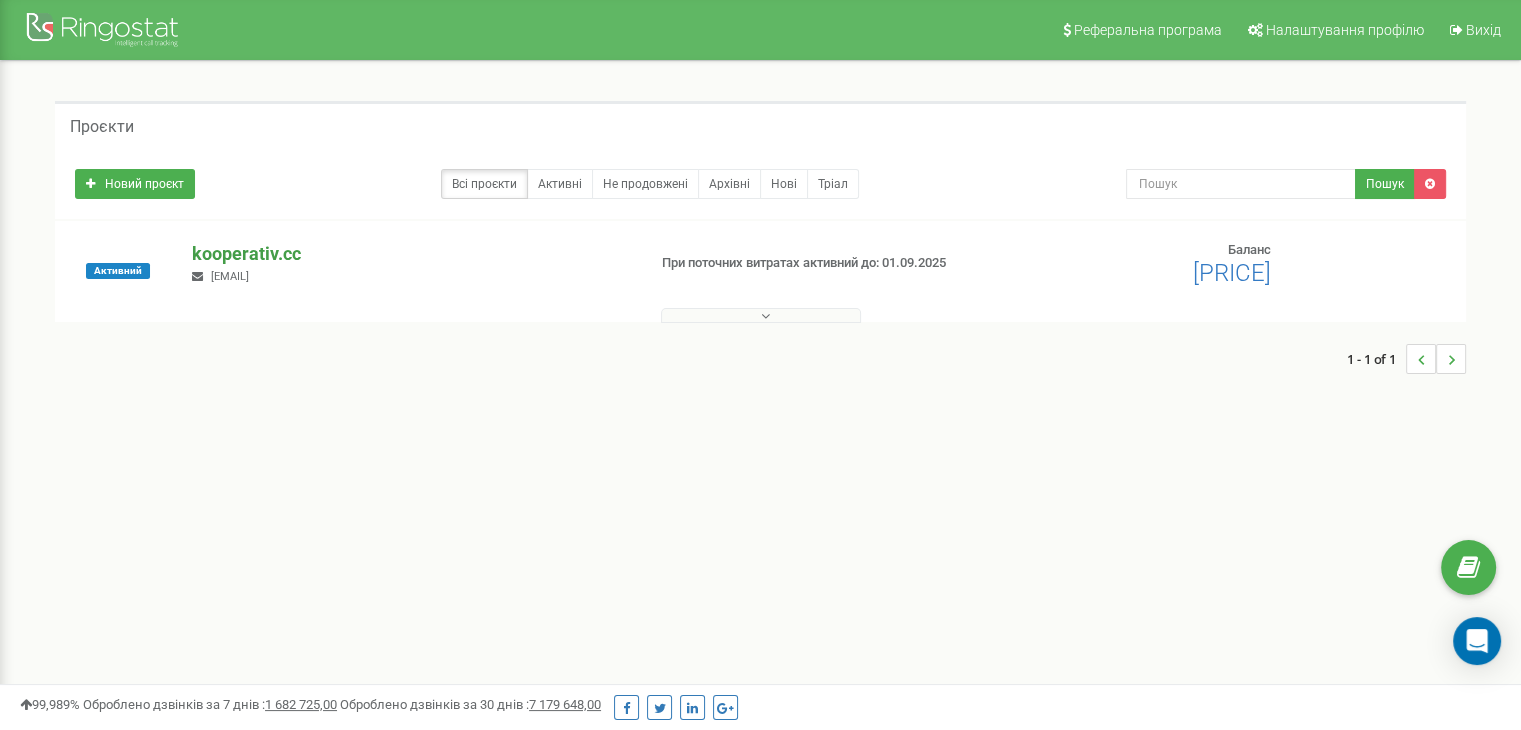click on "kooperativ.cc" at bounding box center [410, 254] 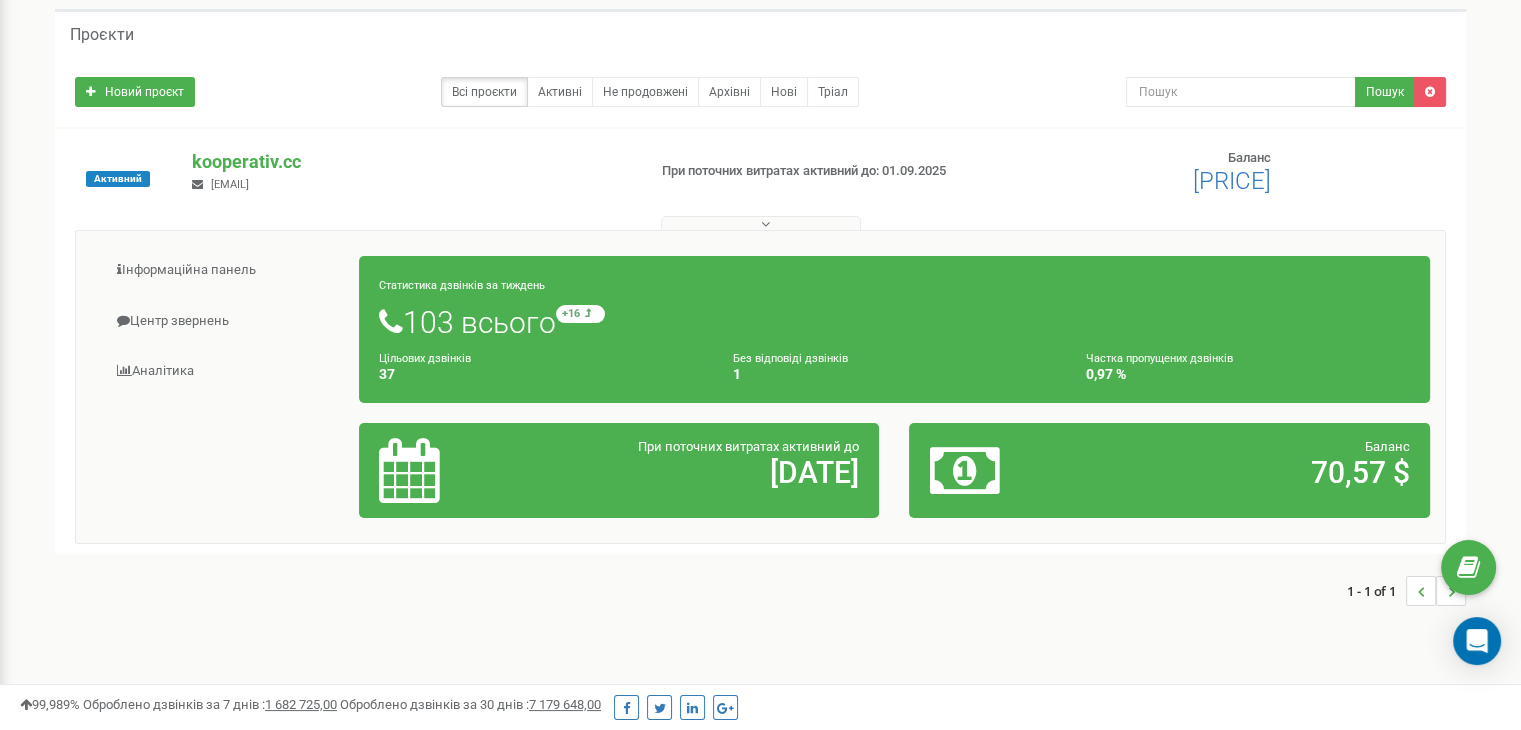 scroll, scrollTop: 110, scrollLeft: 0, axis: vertical 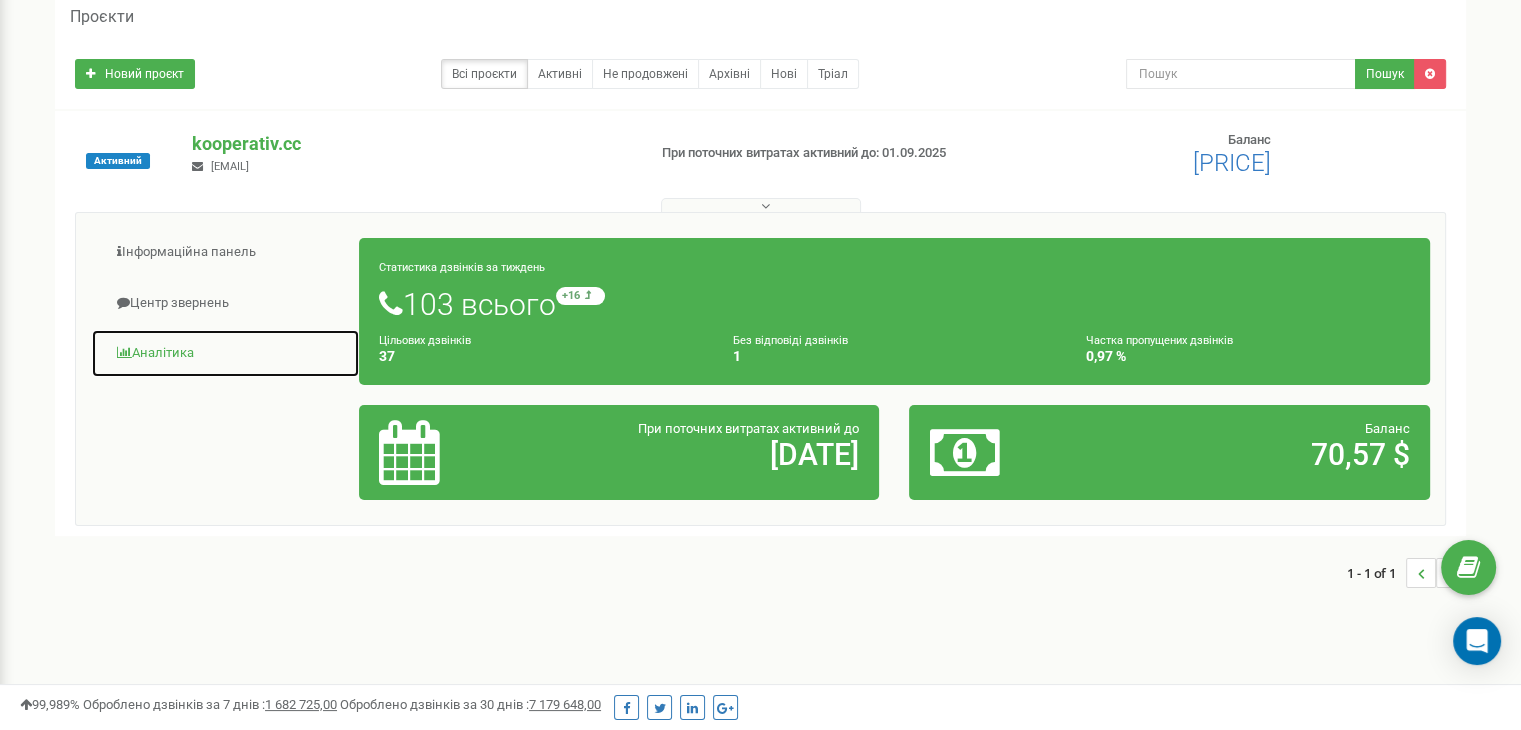 click on "Аналiтика" at bounding box center [225, 353] 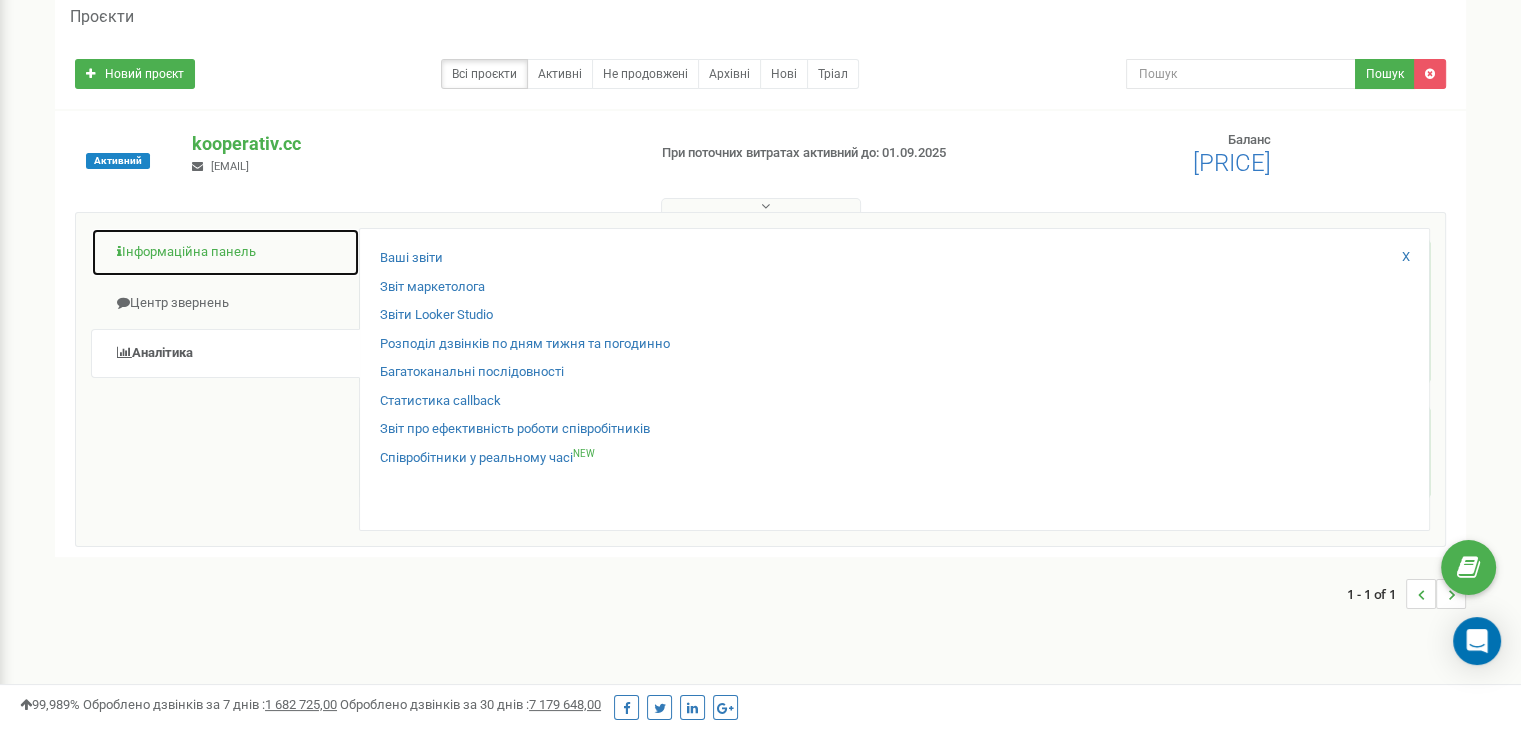 click on "Інформаційна панель" at bounding box center [225, 252] 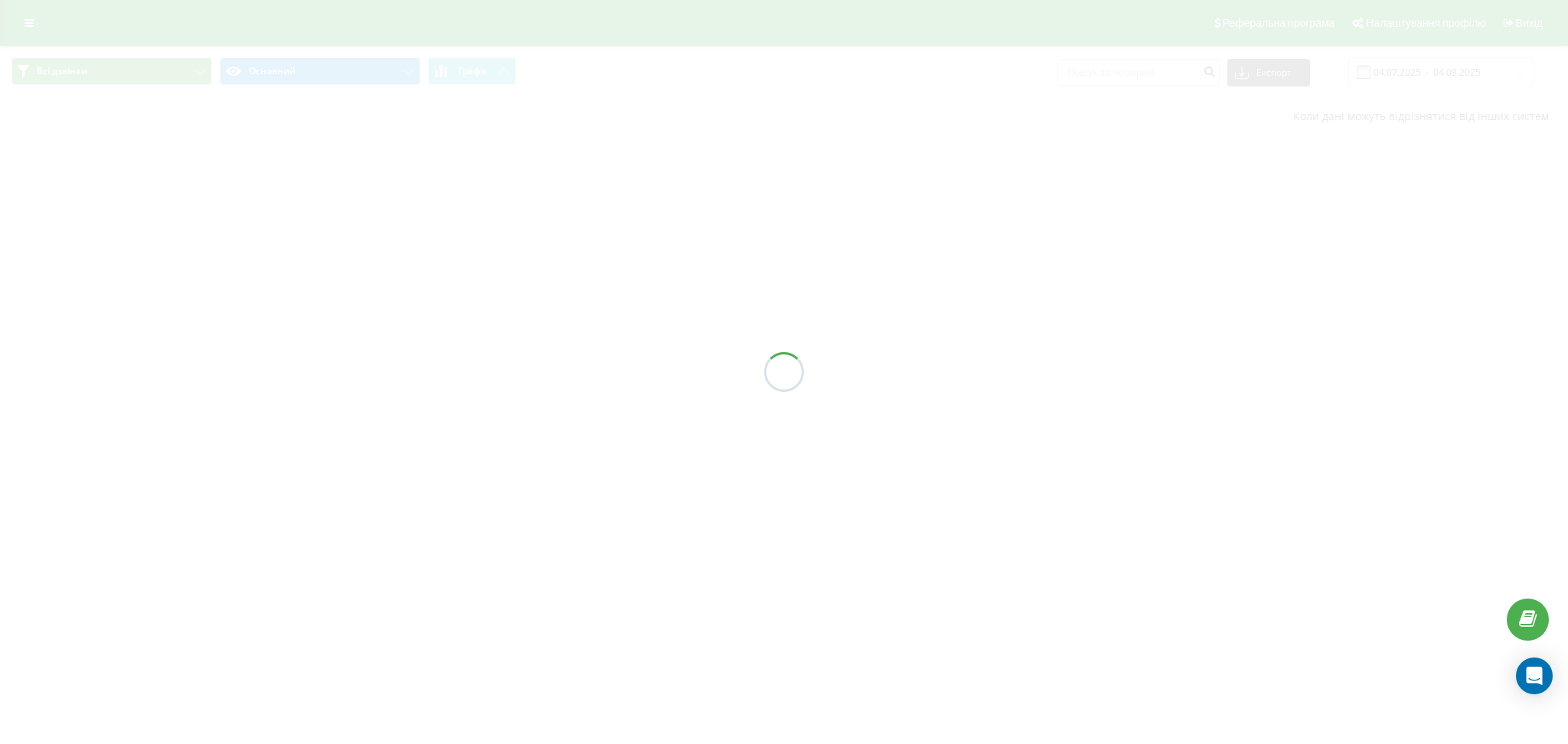 scroll, scrollTop: 0, scrollLeft: 0, axis: both 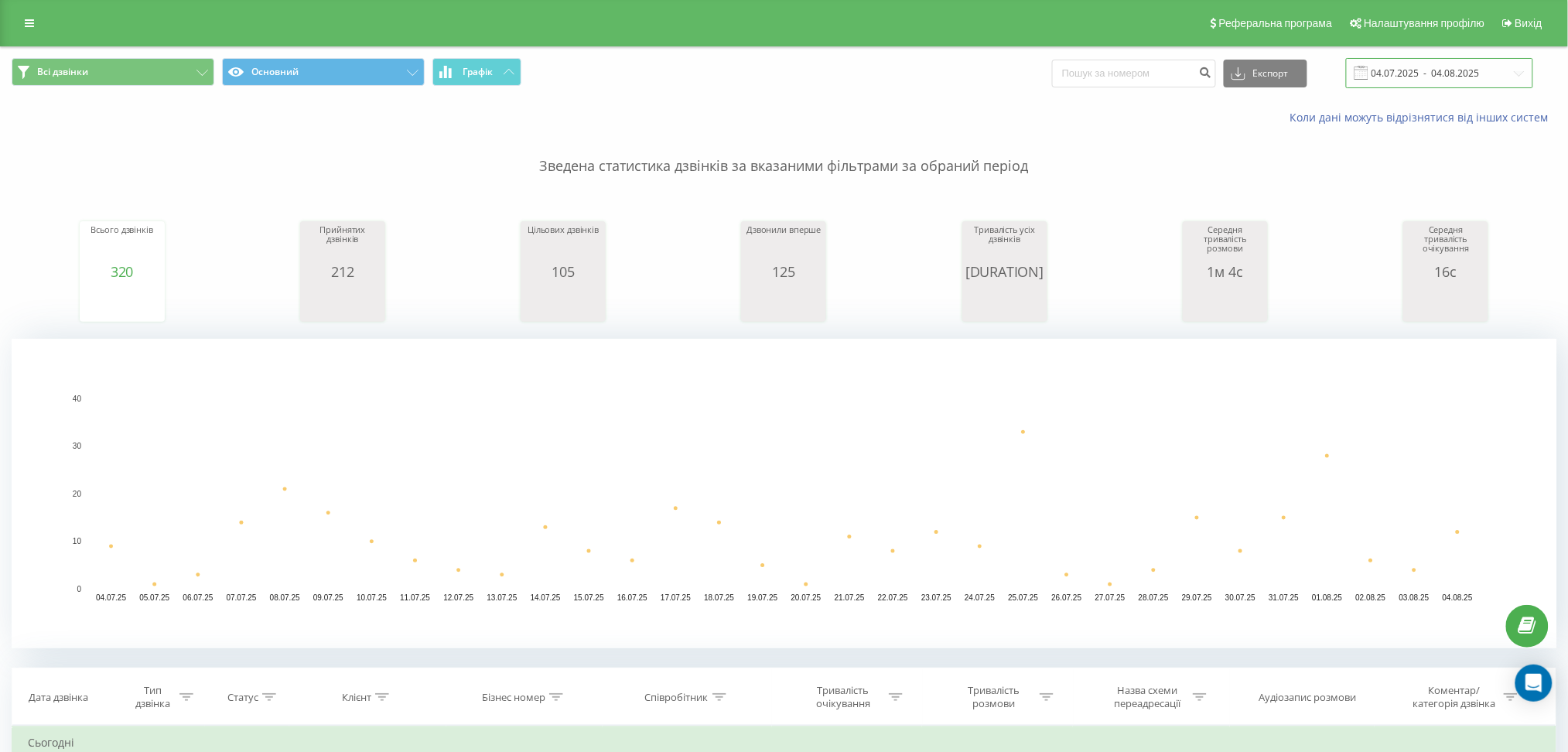 click on "04.07.2025  -  04.08.2025" at bounding box center (1440, 73) 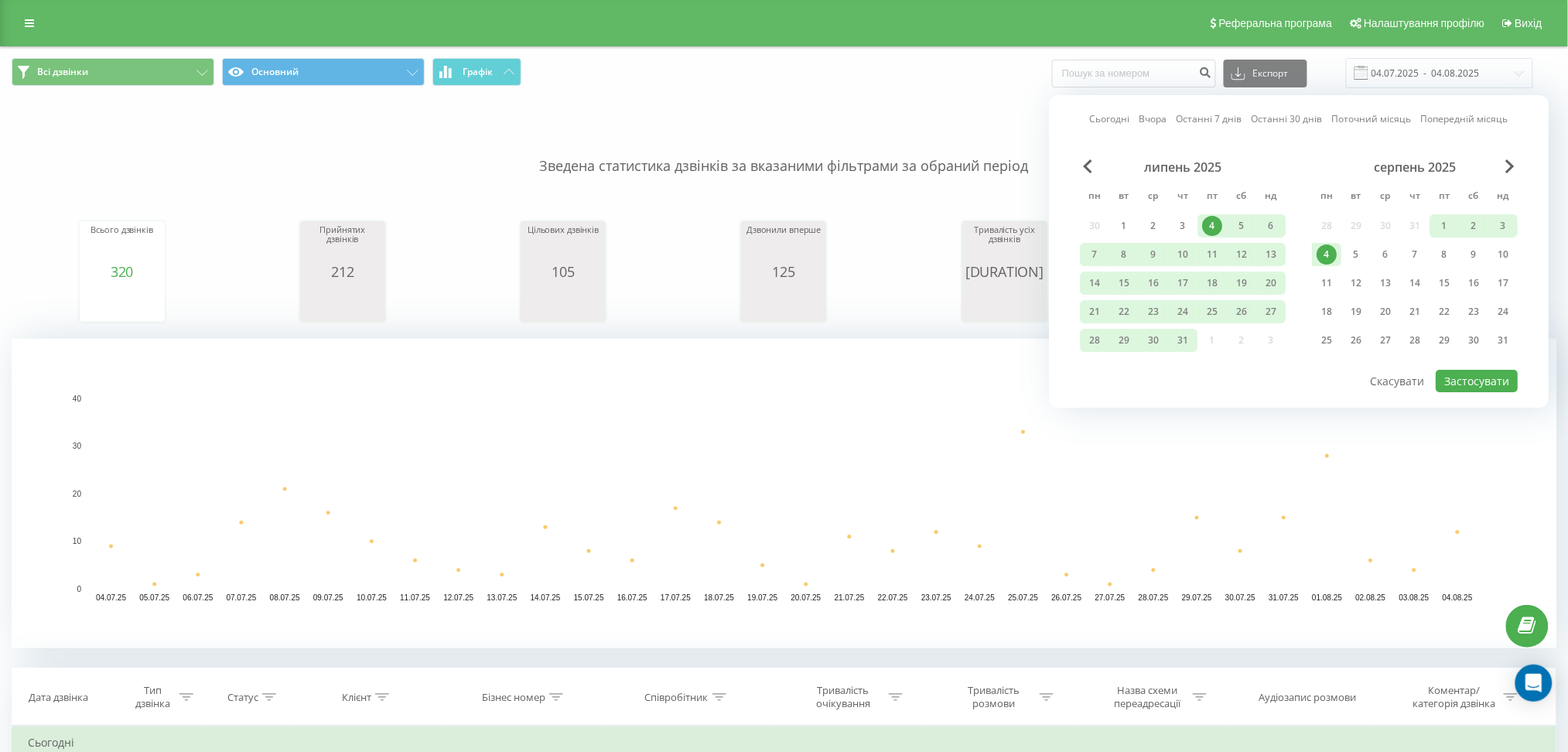 click on "Сьогодні" at bounding box center [1110, 119] 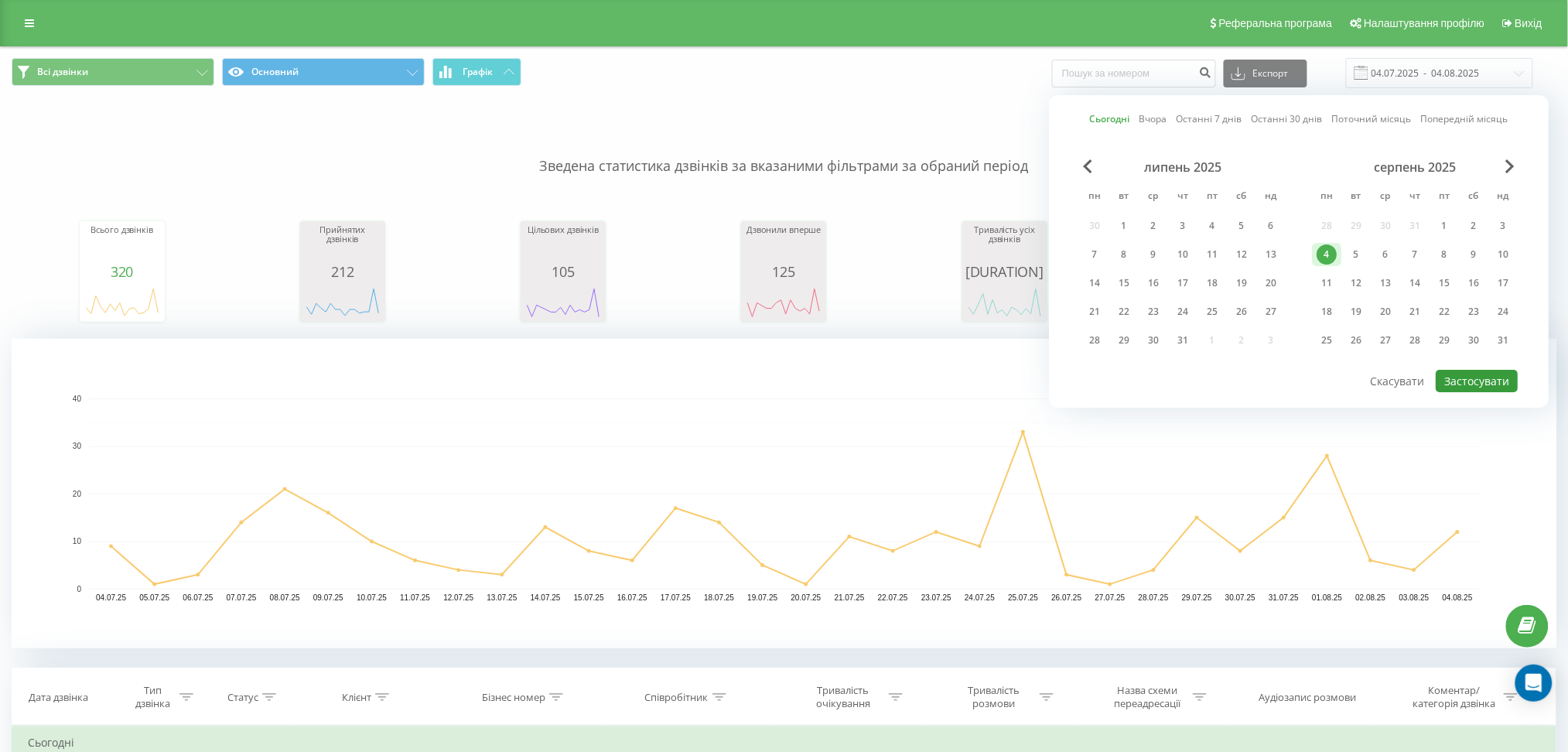 click on "Застосувати" at bounding box center [1477, 381] 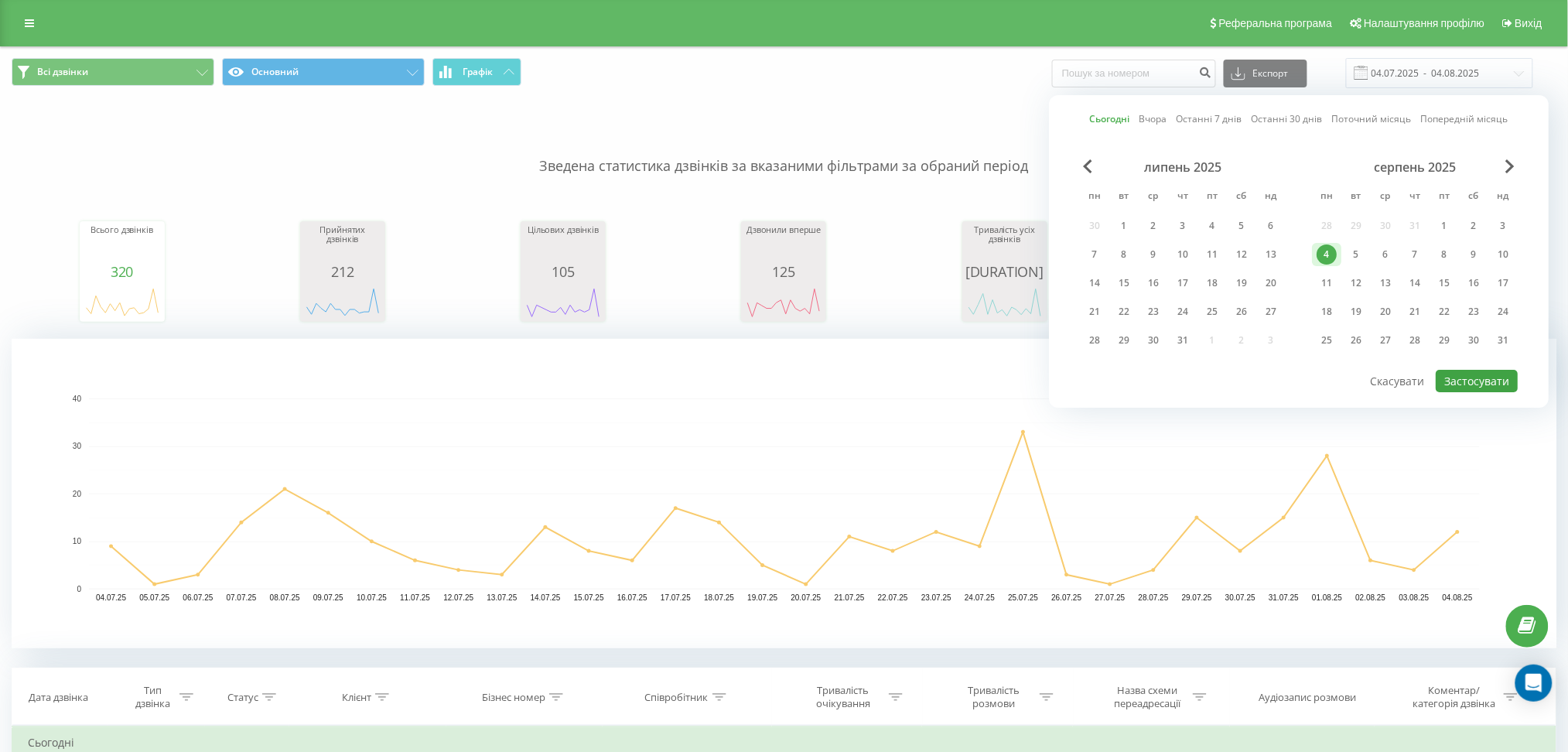 type on "04.08.2025  -  04.08.2025" 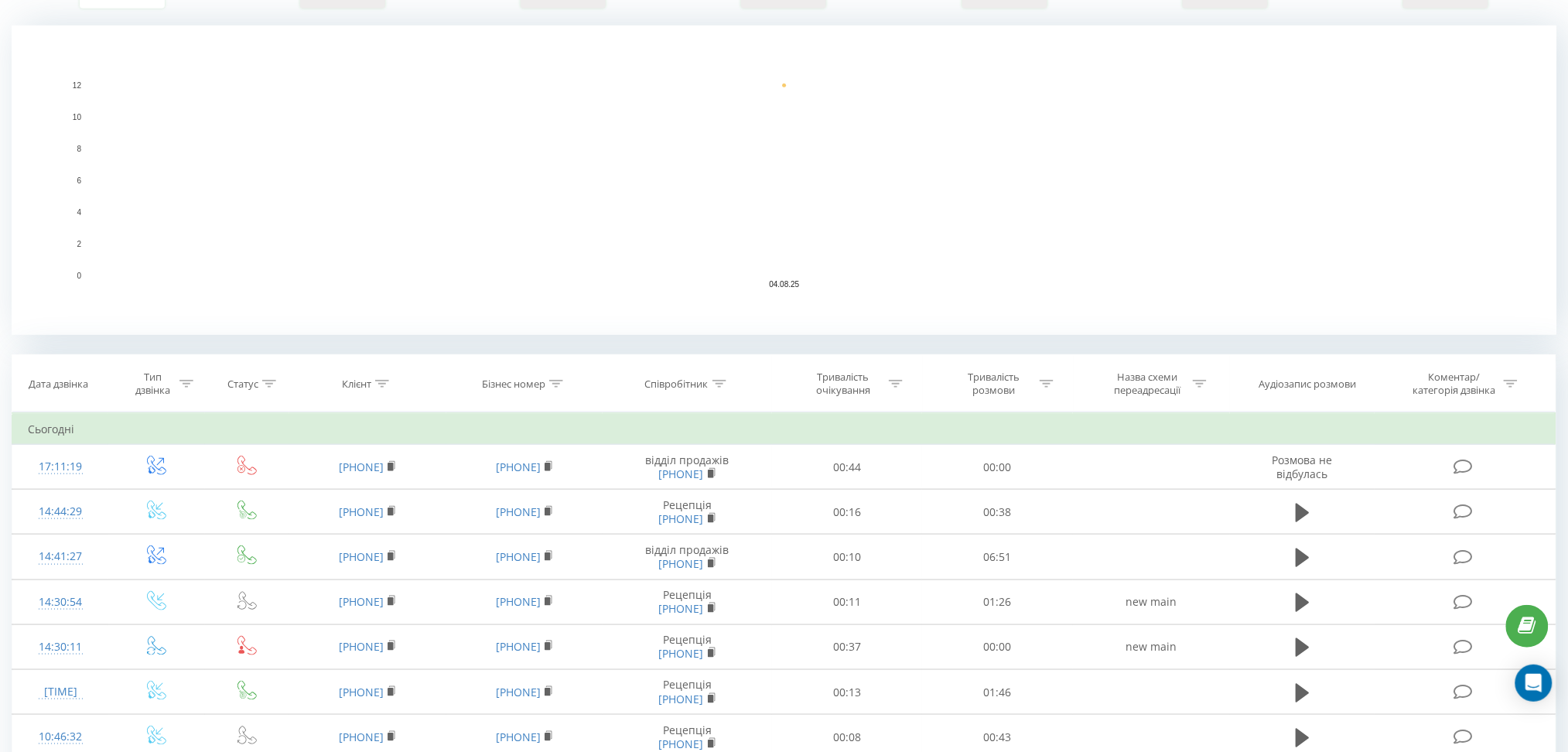 scroll, scrollTop: 0, scrollLeft: 0, axis: both 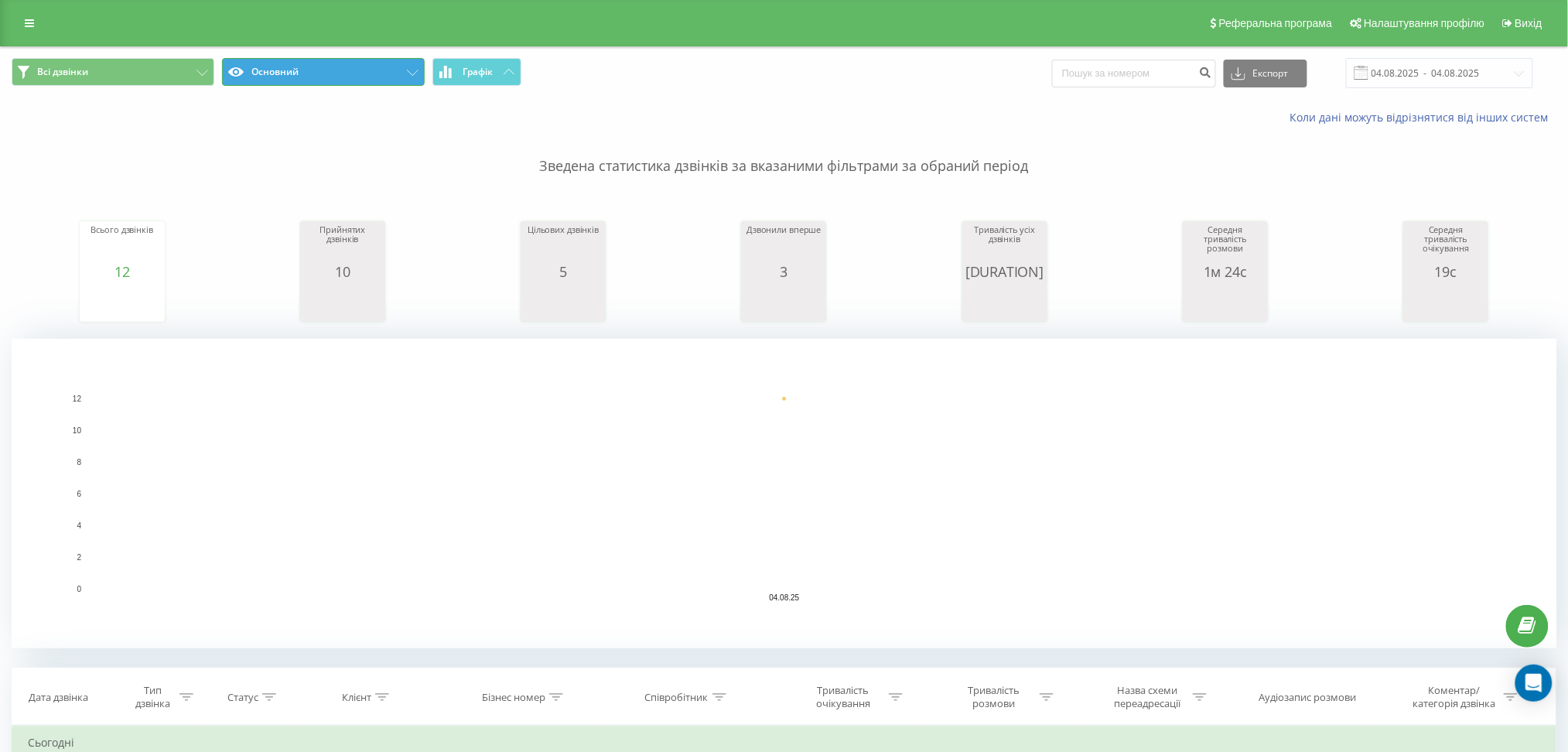 click on "Основний" at bounding box center (323, 72) 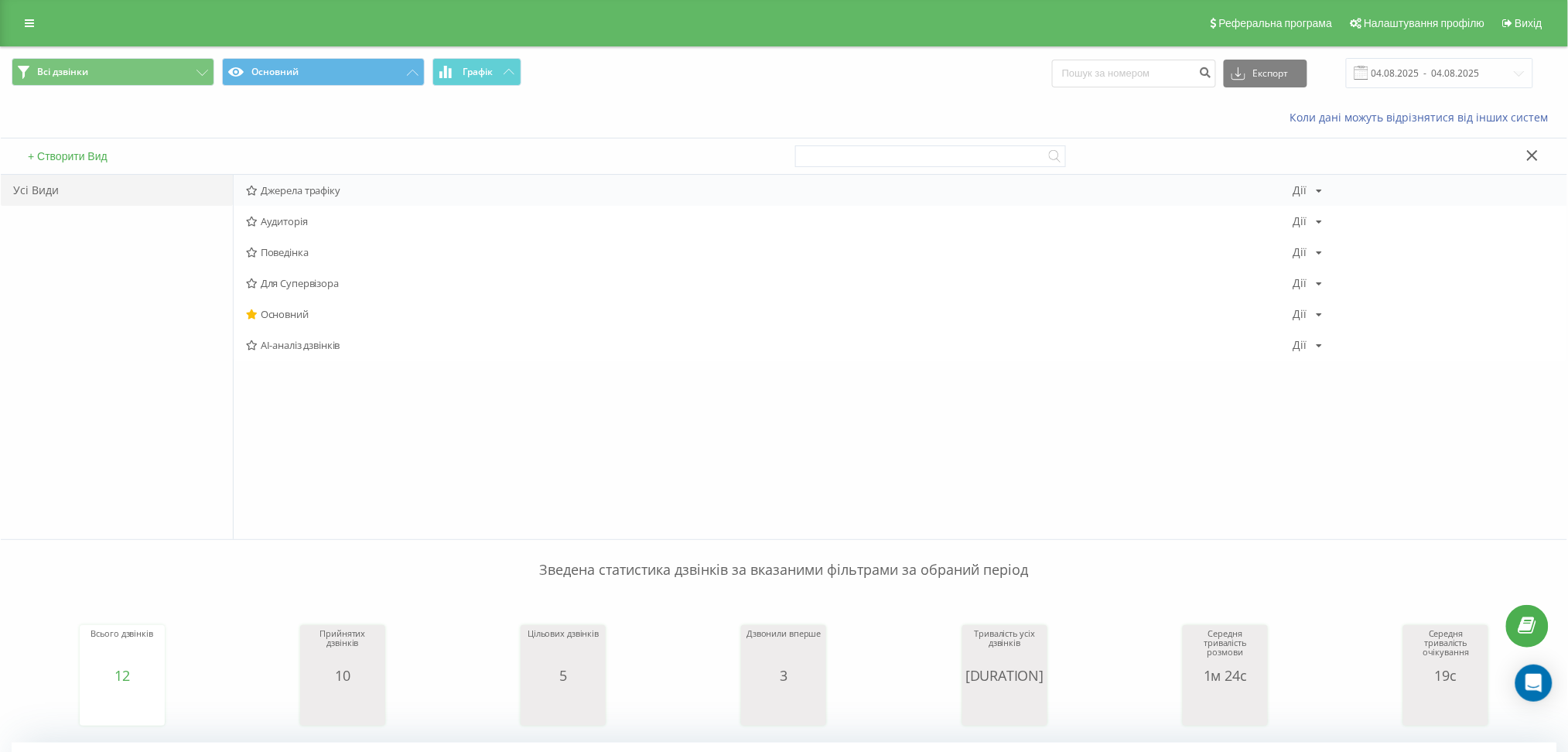 click on "Джерела трафіку" at bounding box center (770, 190) 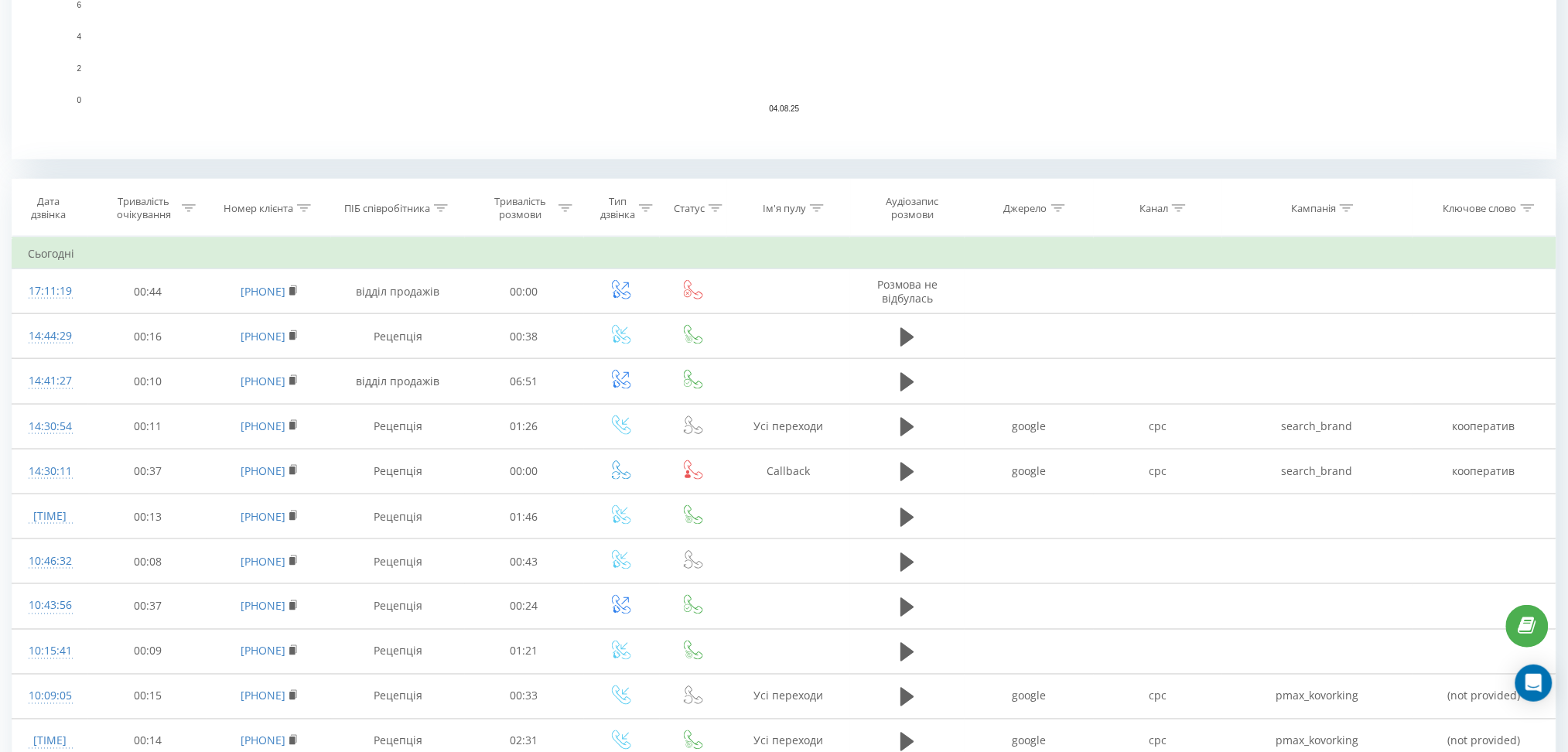 scroll, scrollTop: 603, scrollLeft: 0, axis: vertical 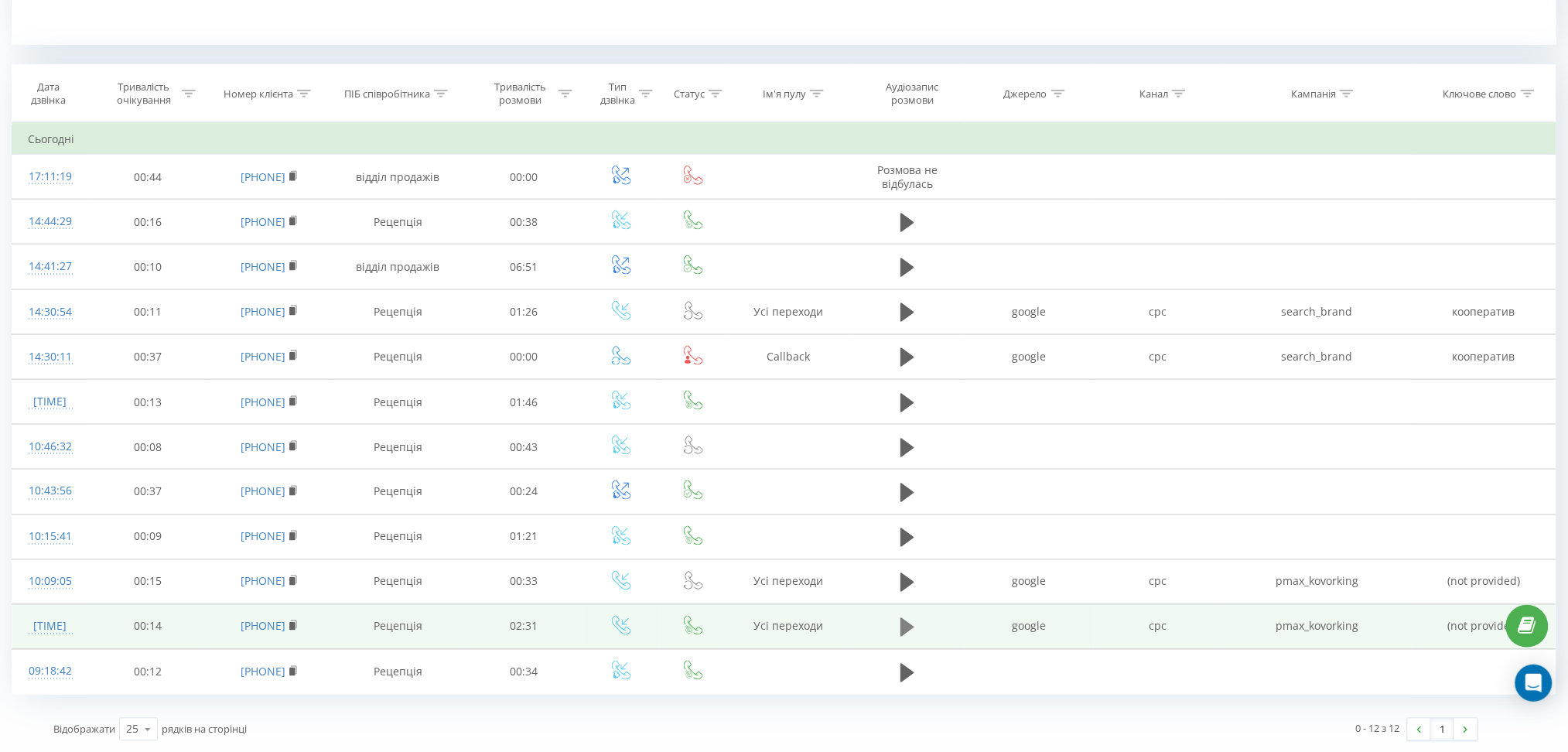 click 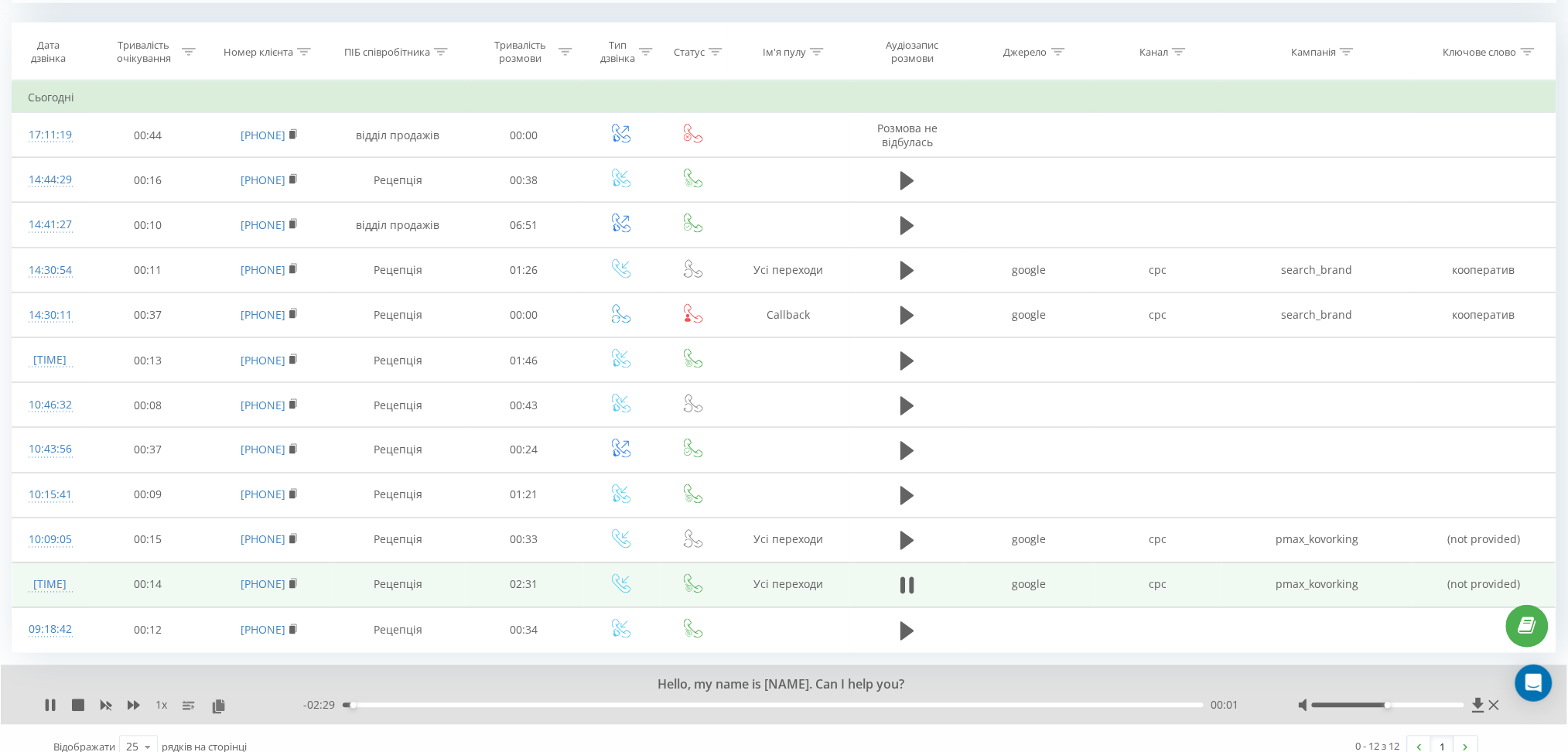 scroll, scrollTop: 649, scrollLeft: 0, axis: vertical 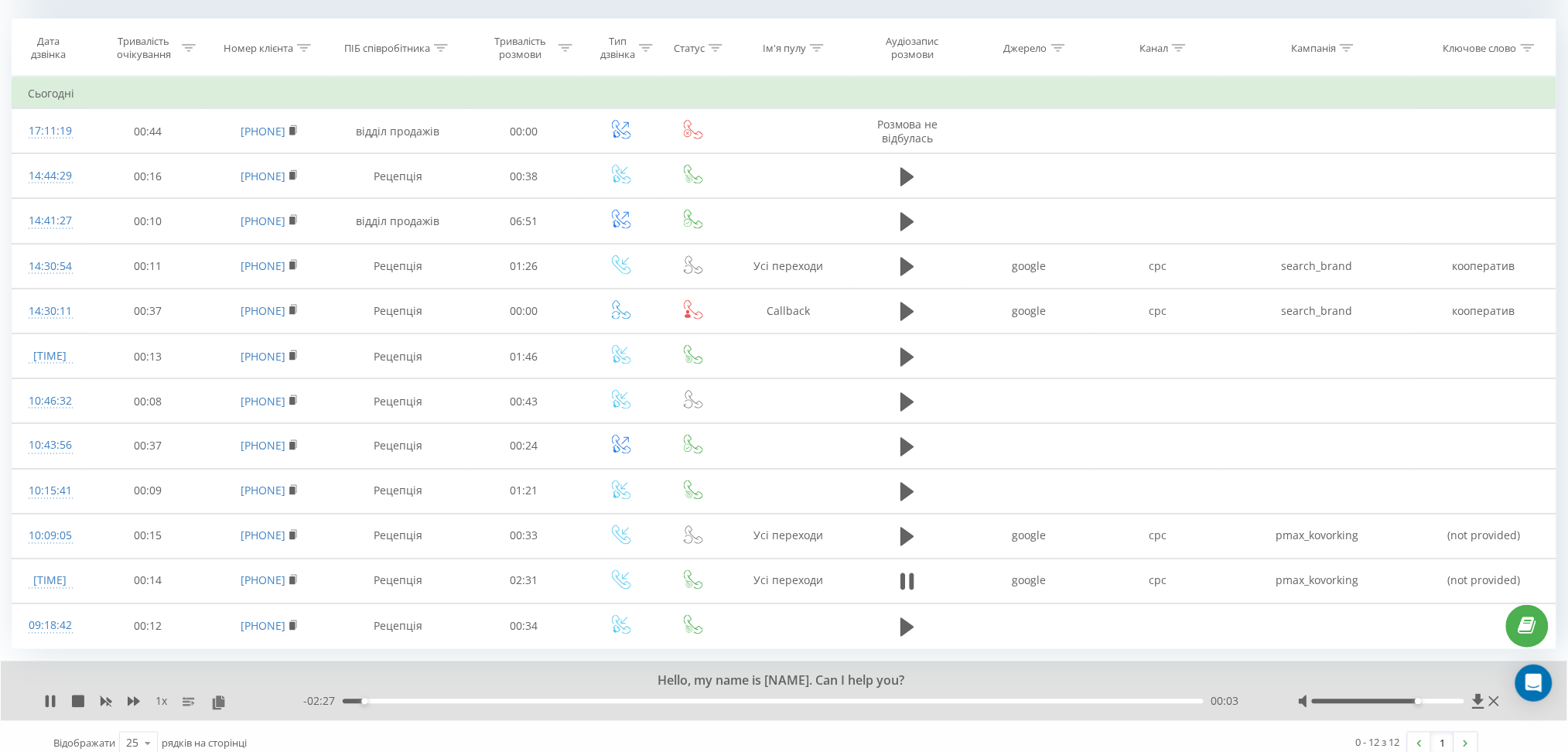 click at bounding box center (1388, 702) 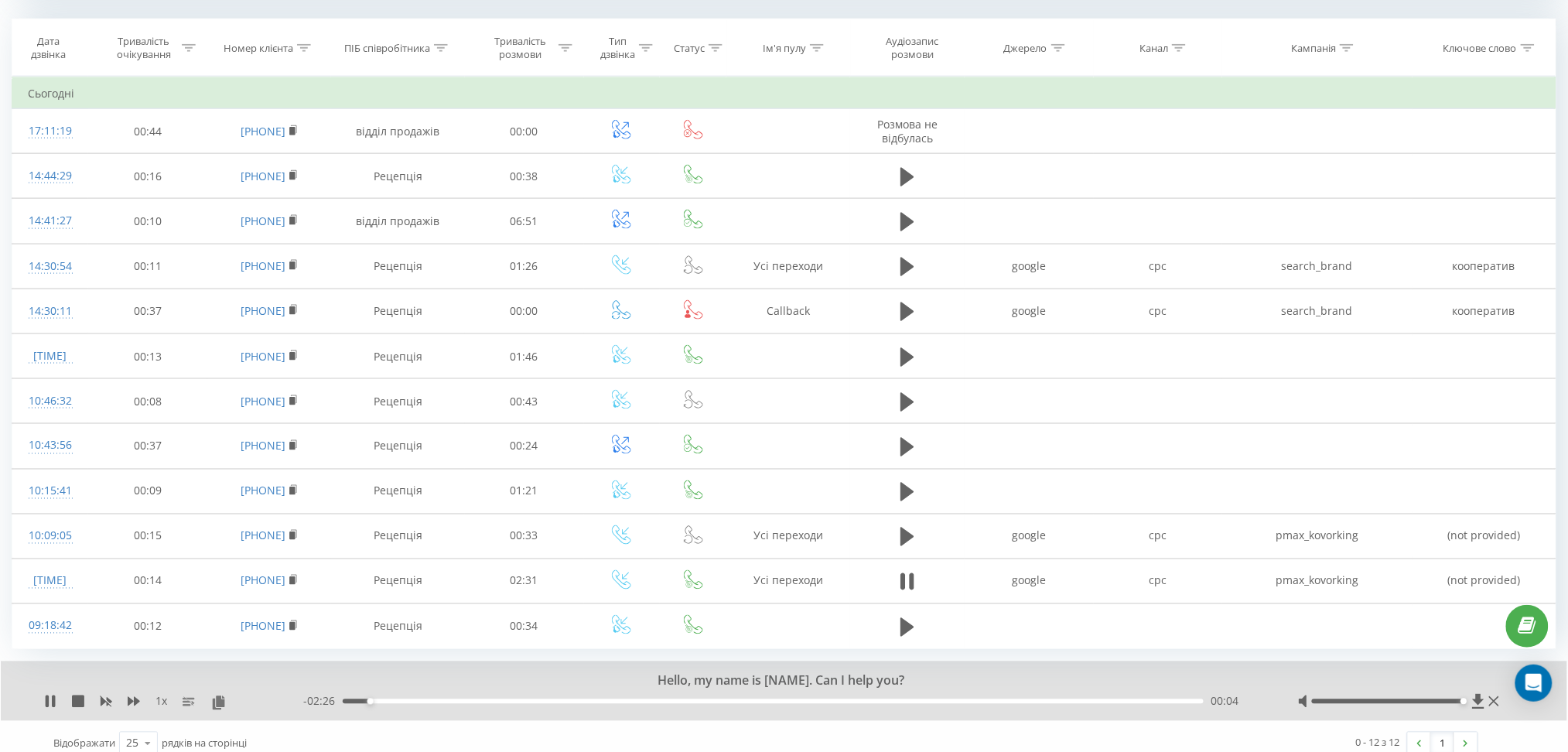 click at bounding box center (1388, 702) 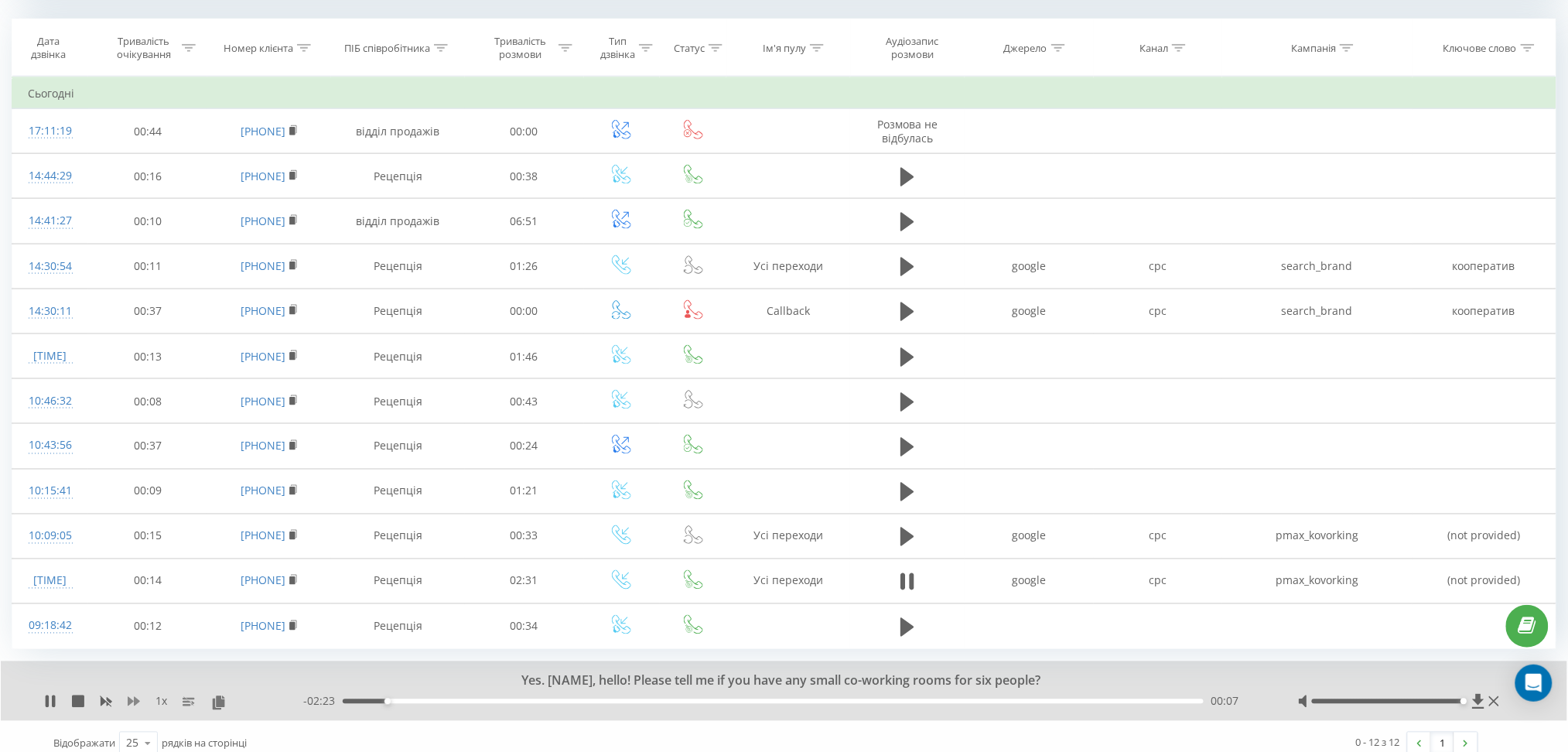 click 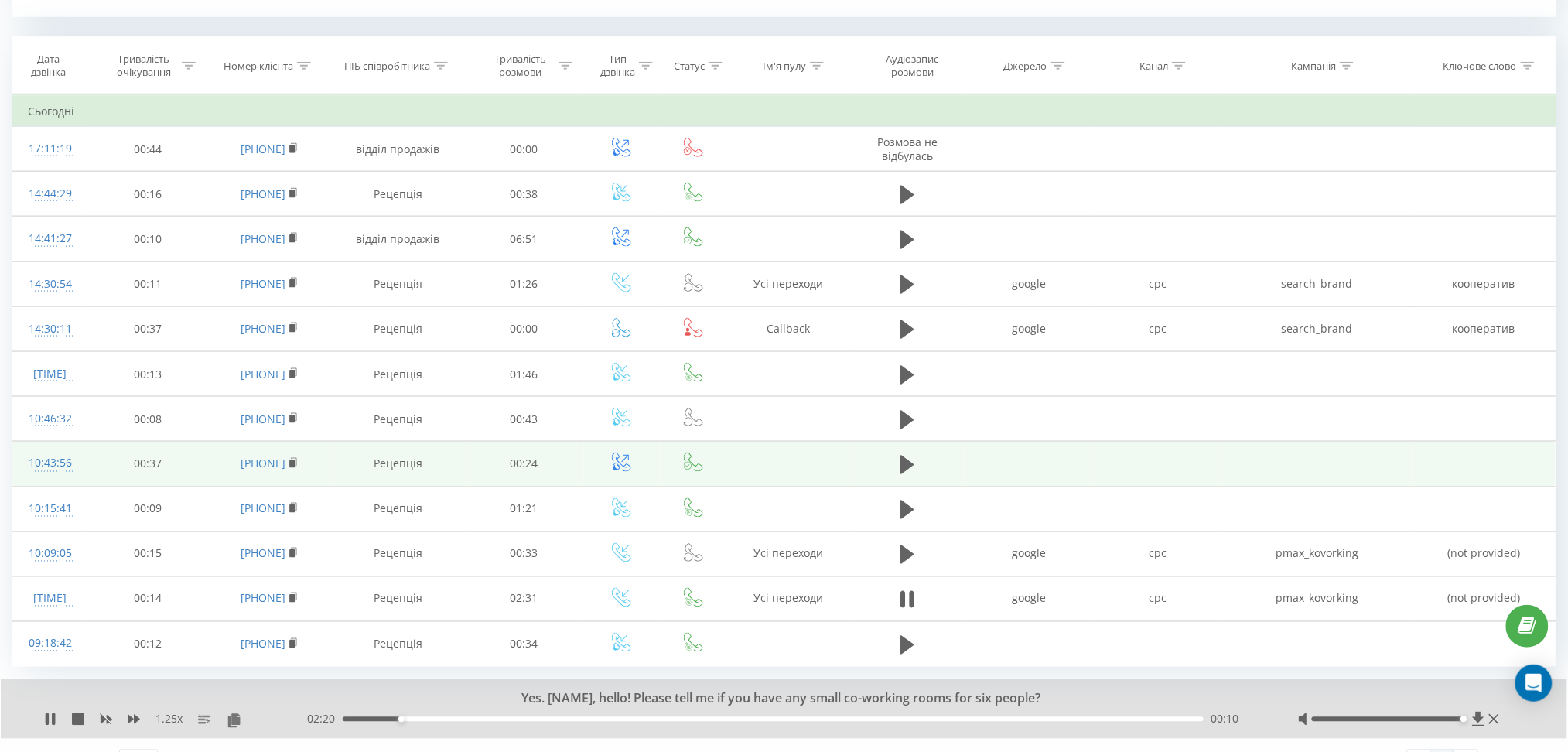 scroll, scrollTop: 632, scrollLeft: 0, axis: vertical 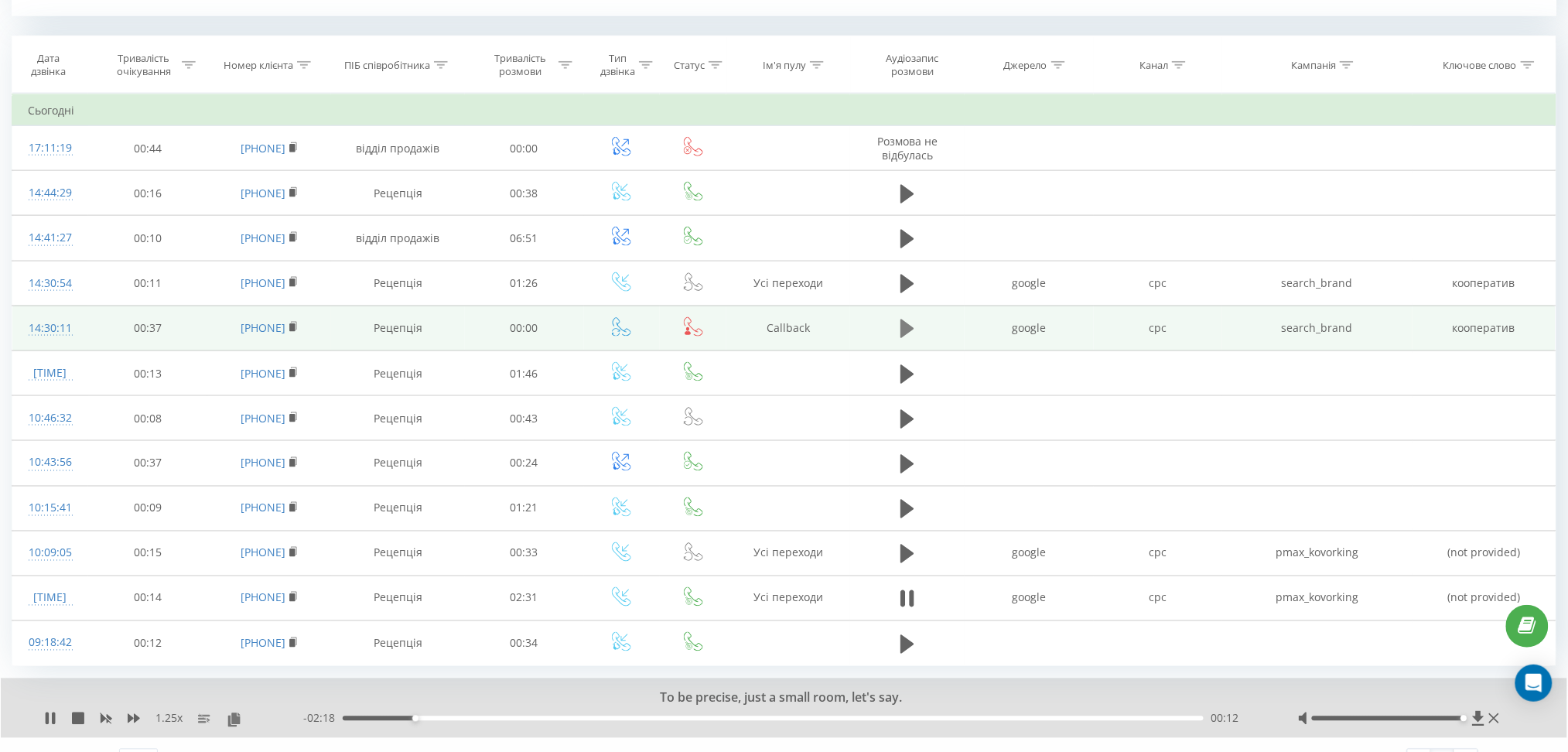 click 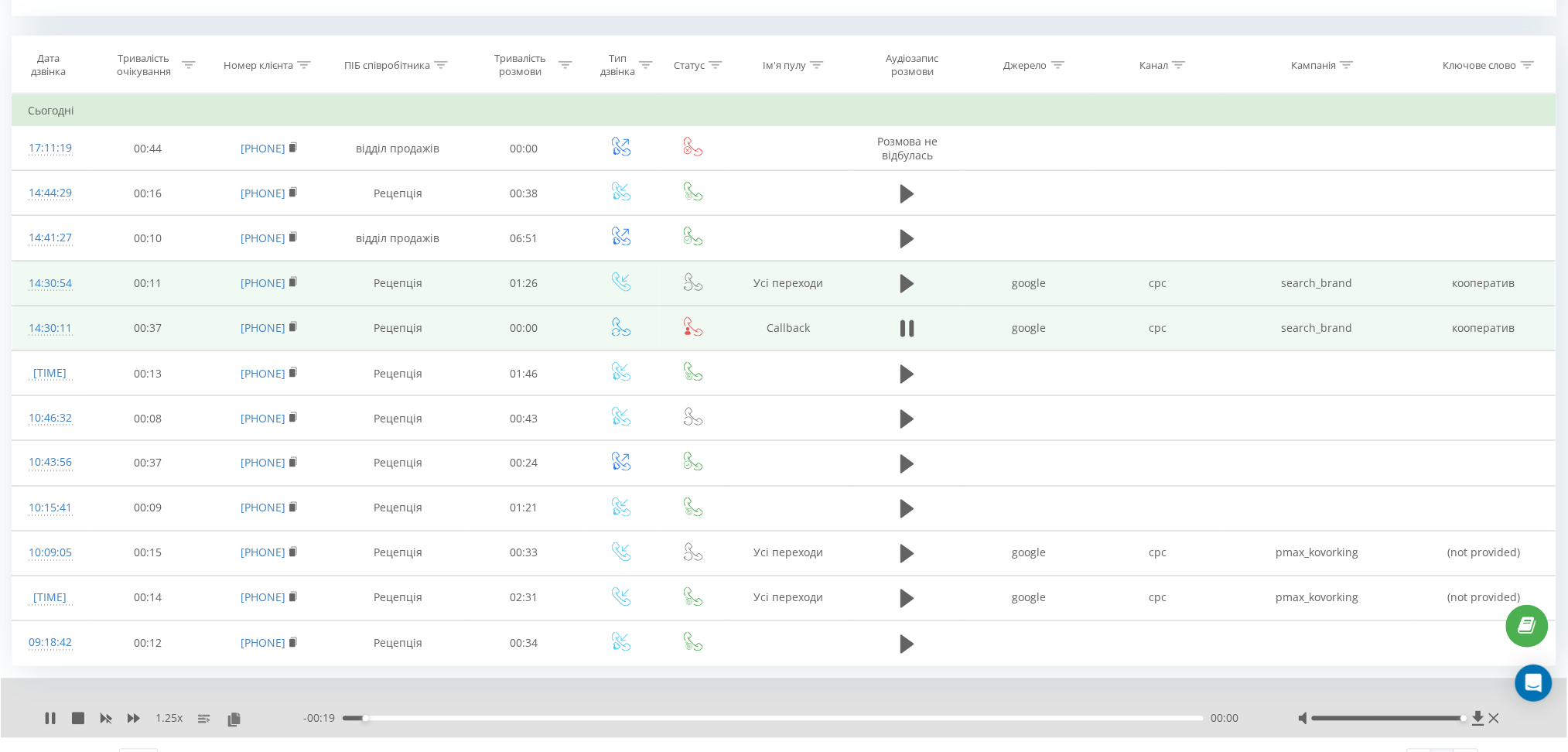 click at bounding box center [907, 283] 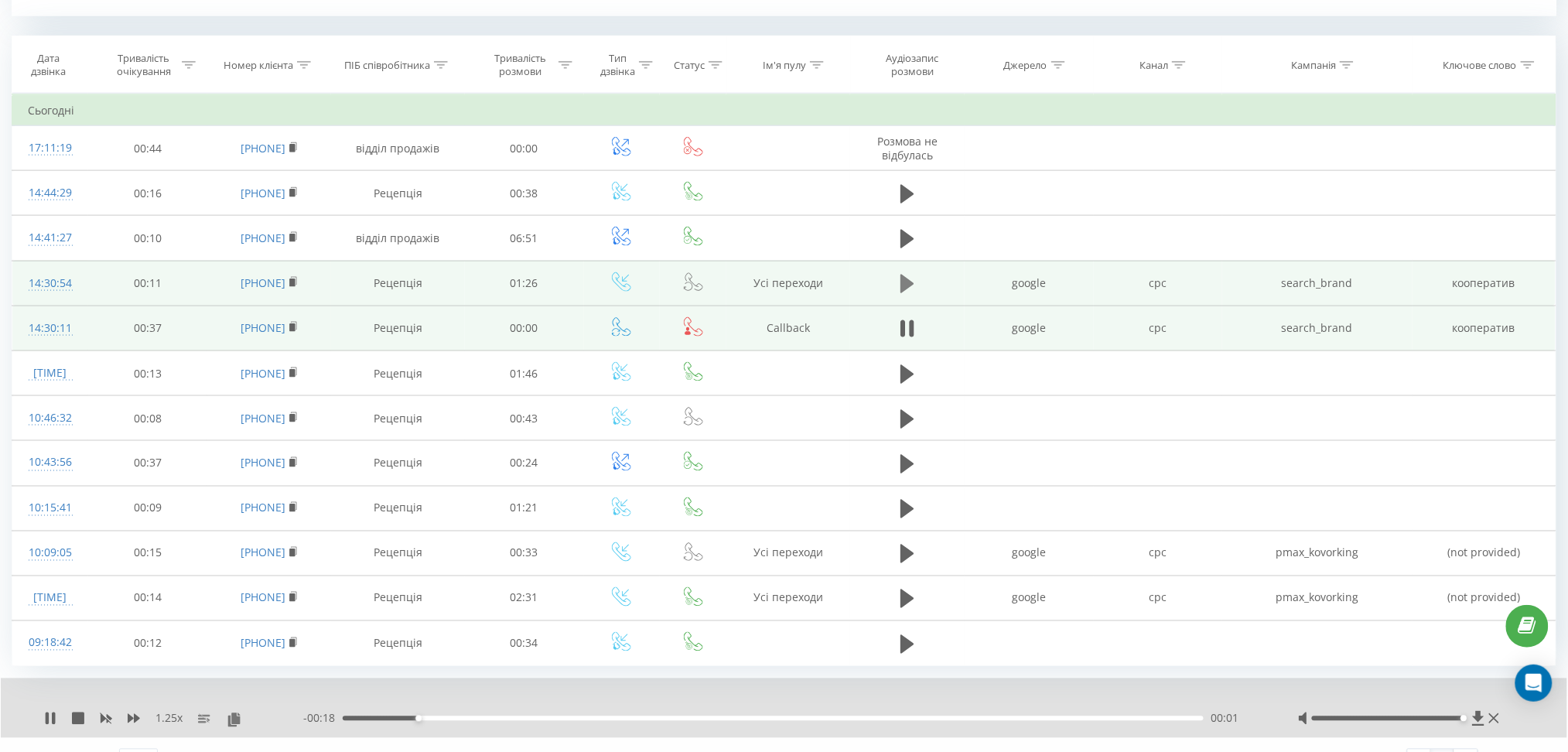 click 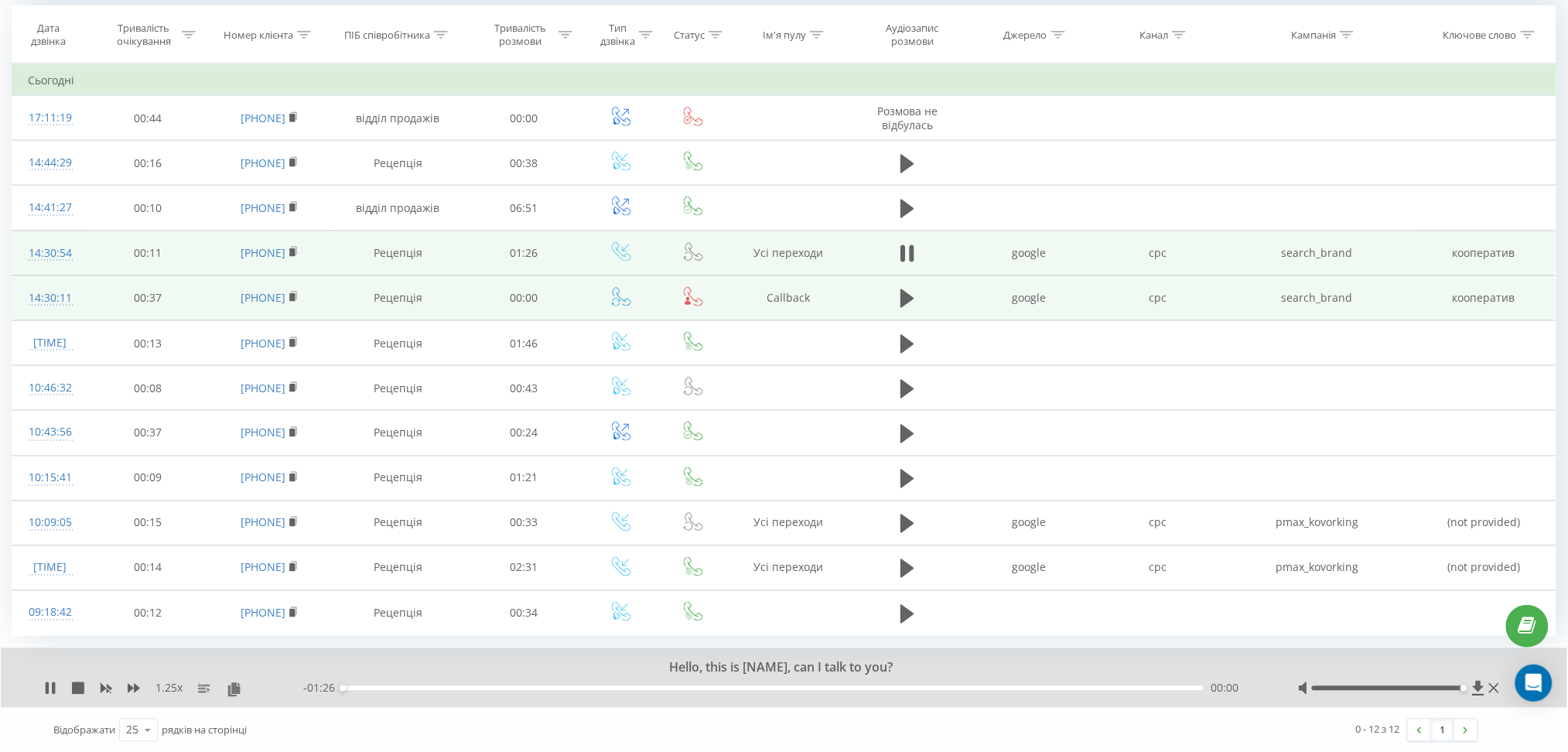 scroll, scrollTop: 663, scrollLeft: 0, axis: vertical 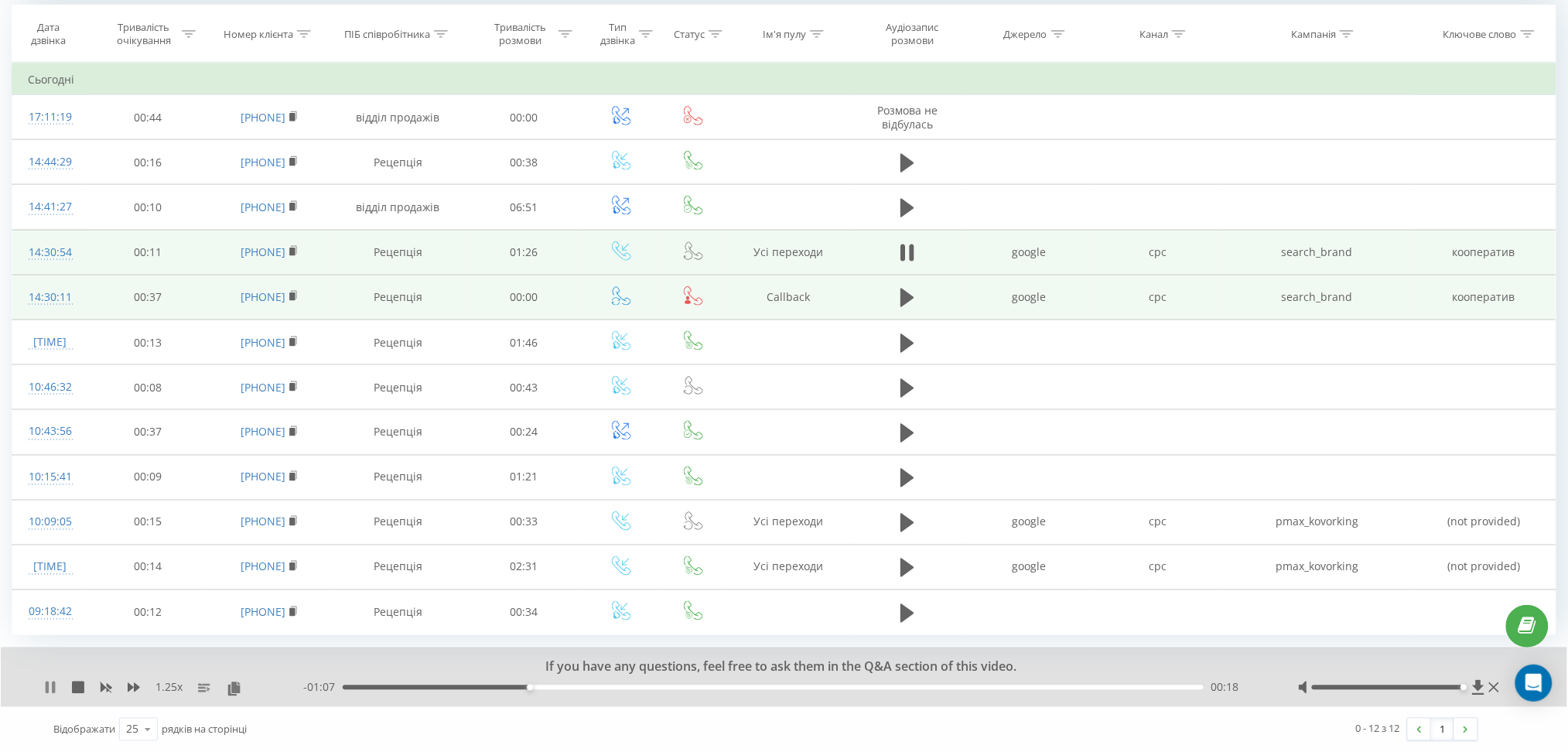 click 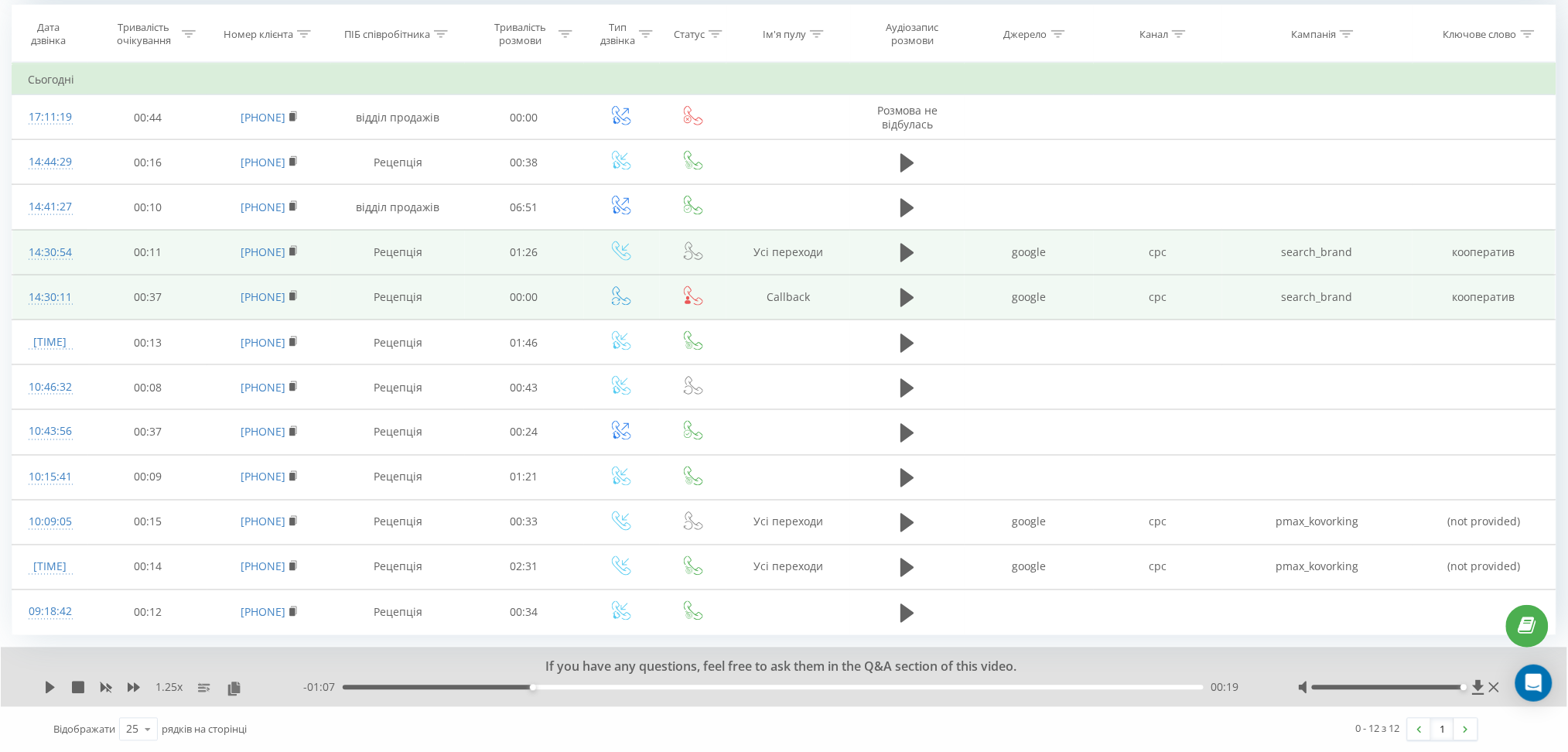 click on "1.25 x" at bounding box center (173, 688) 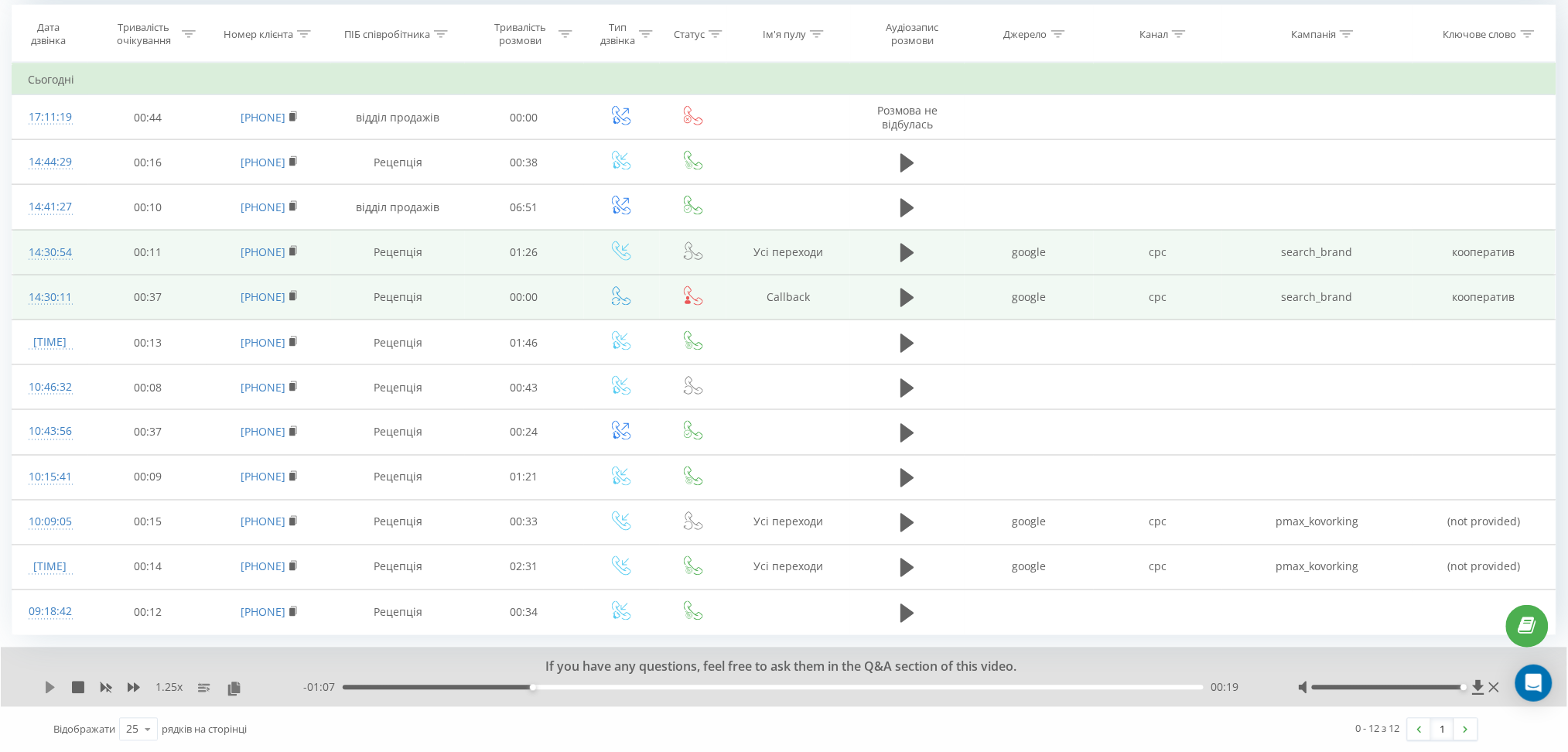 click 